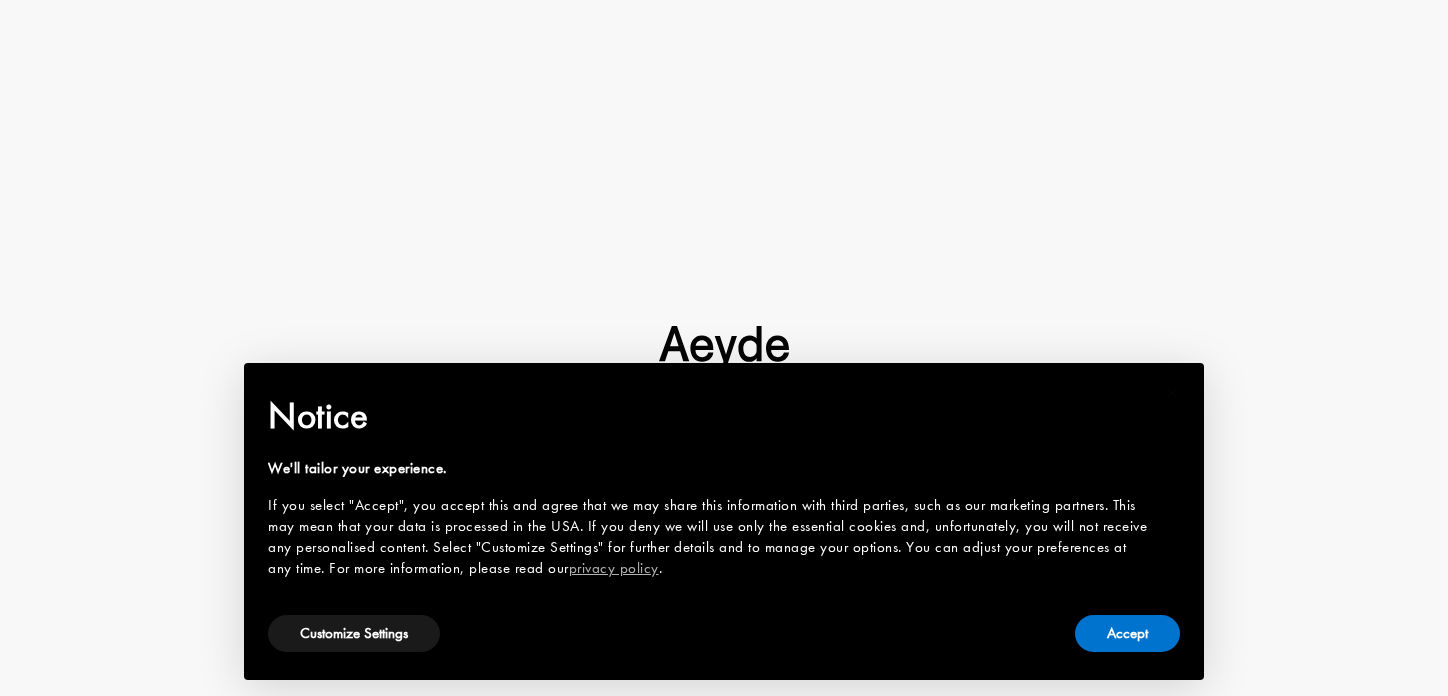 scroll, scrollTop: 0, scrollLeft: 0, axis: both 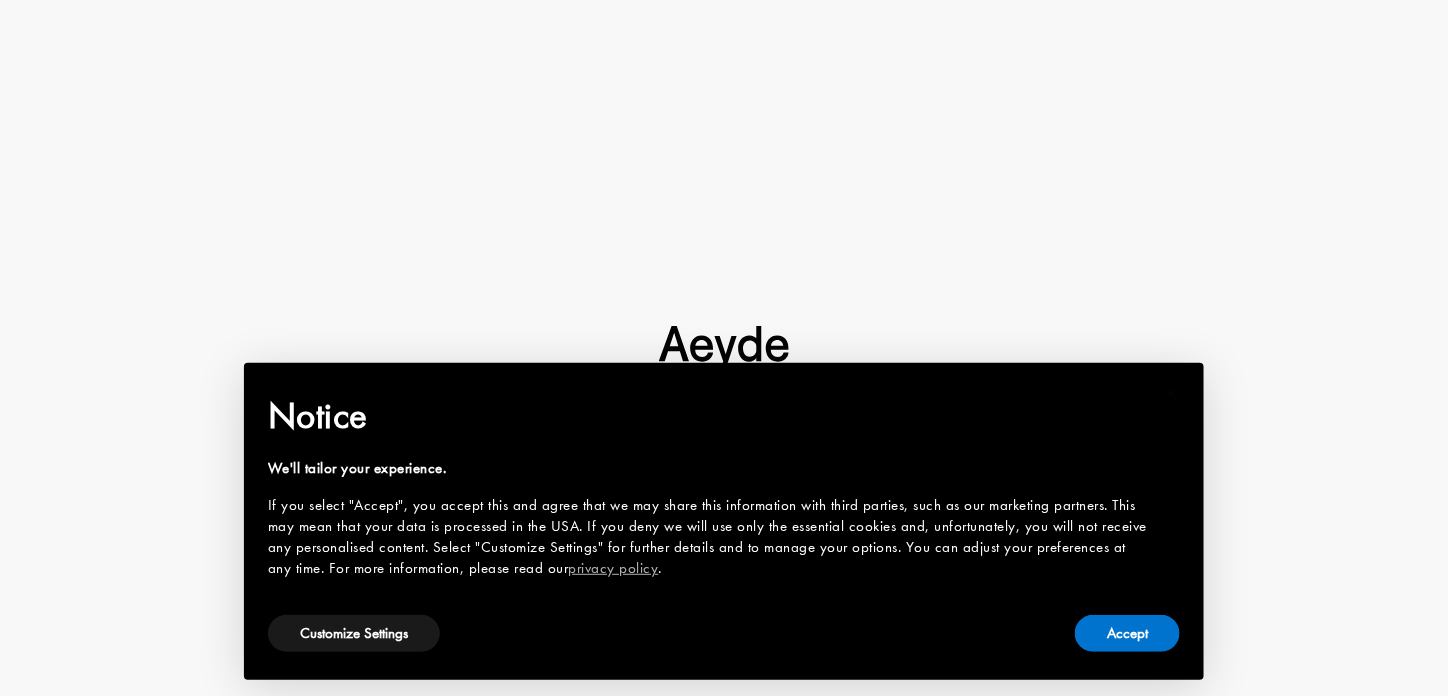 type 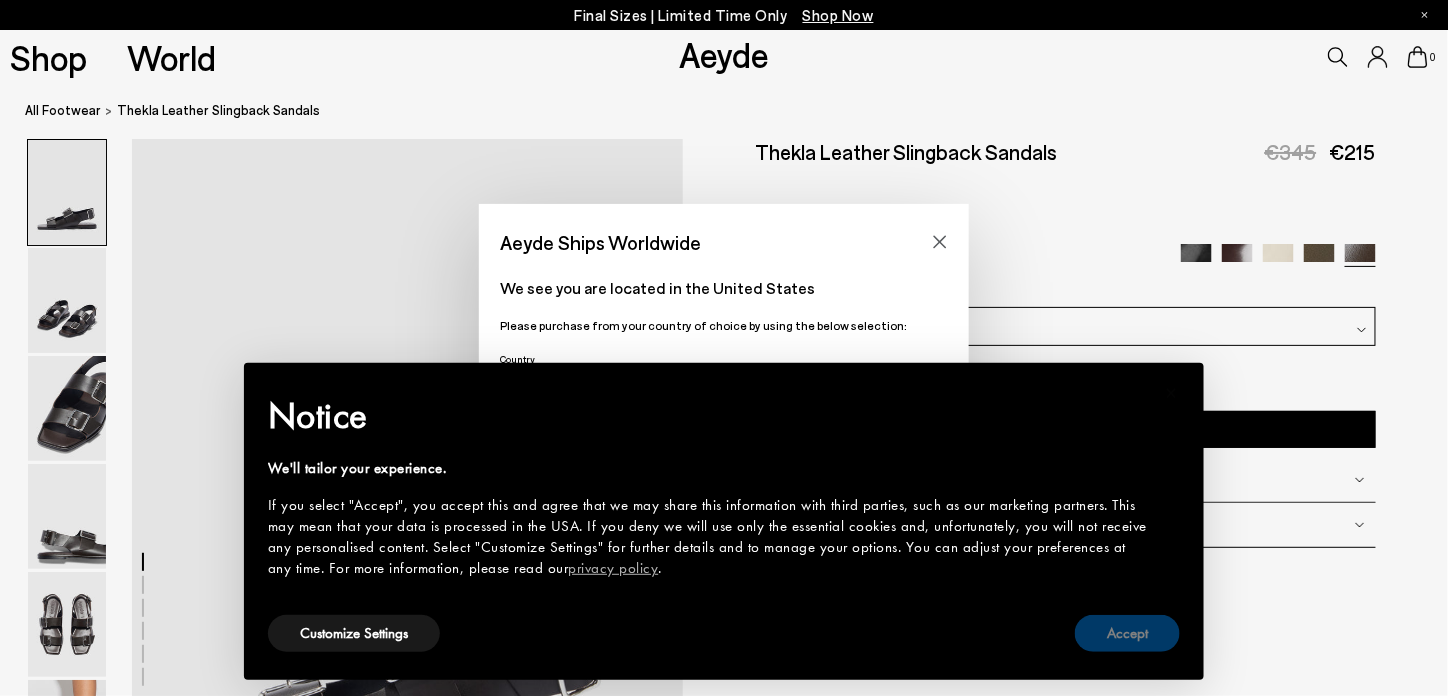 click on "Accept" at bounding box center (1127, 633) 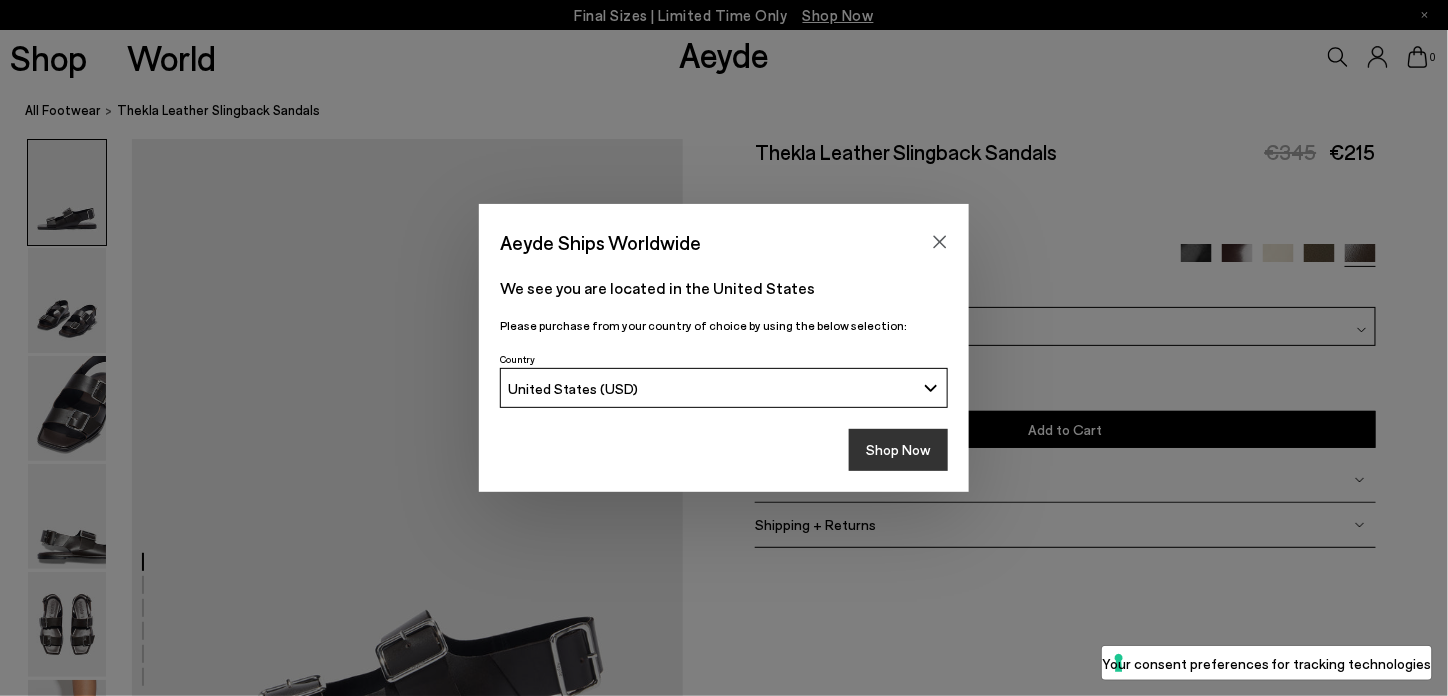 click on "Shop Now" at bounding box center [898, 450] 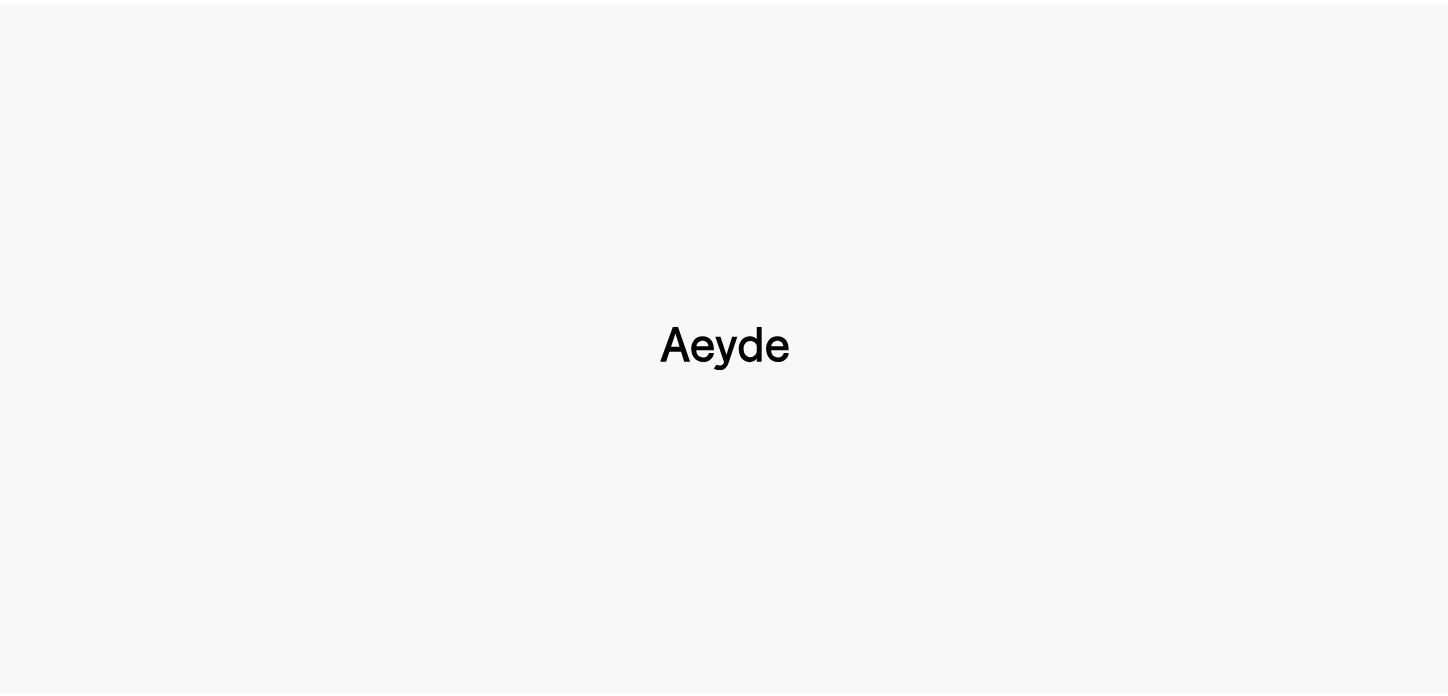 scroll, scrollTop: 0, scrollLeft: 0, axis: both 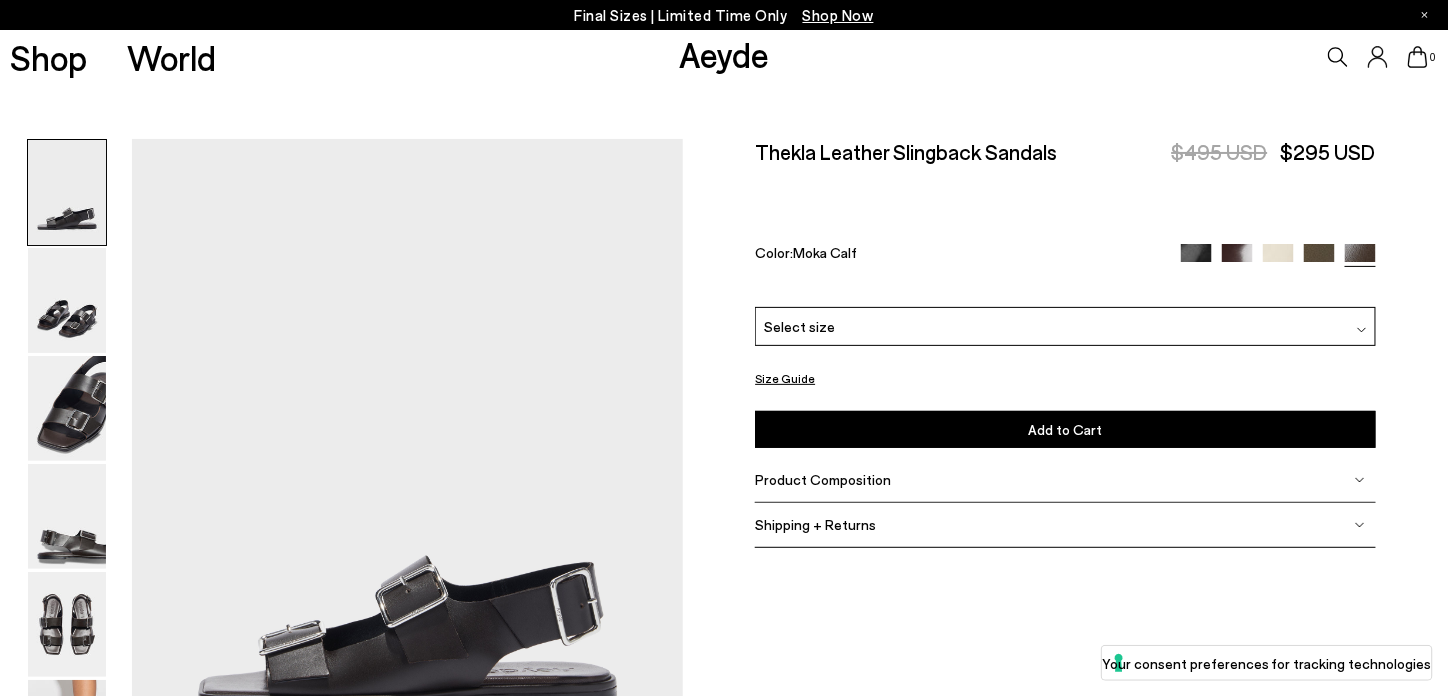 type 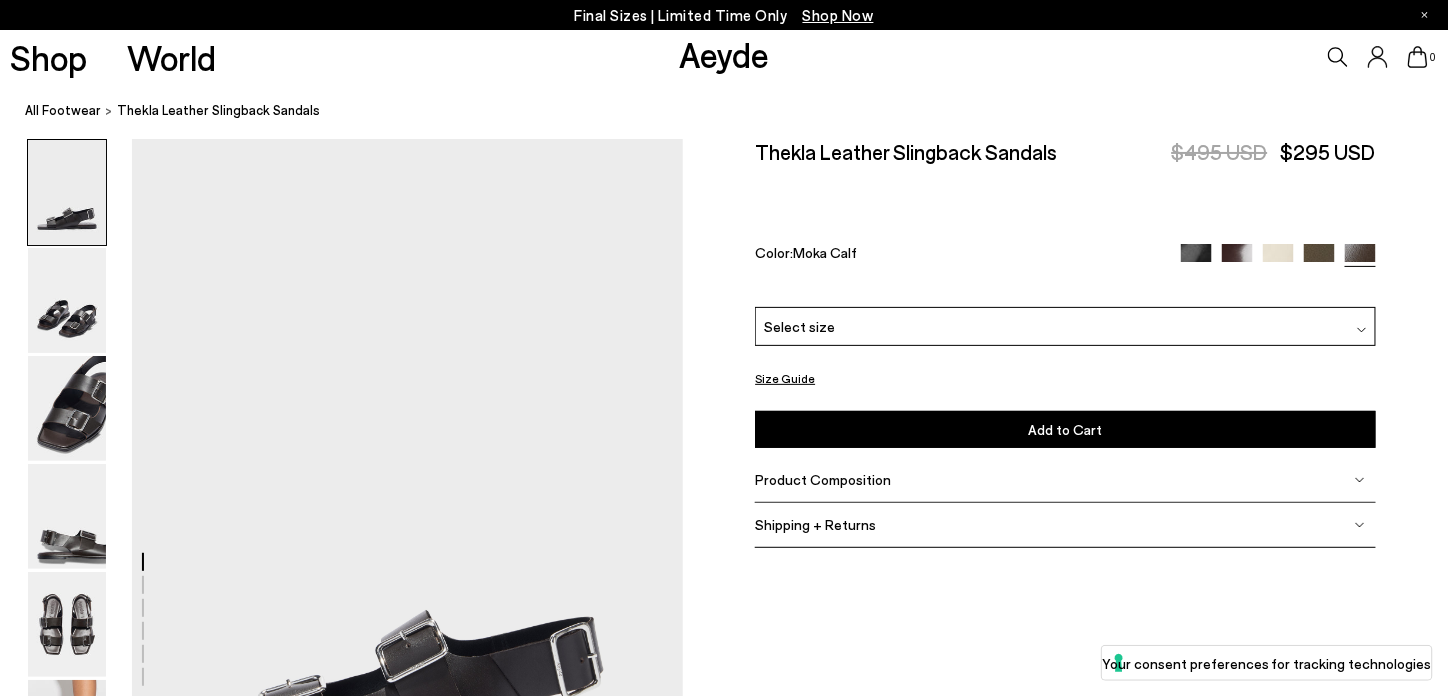 scroll, scrollTop: 100, scrollLeft: 0, axis: vertical 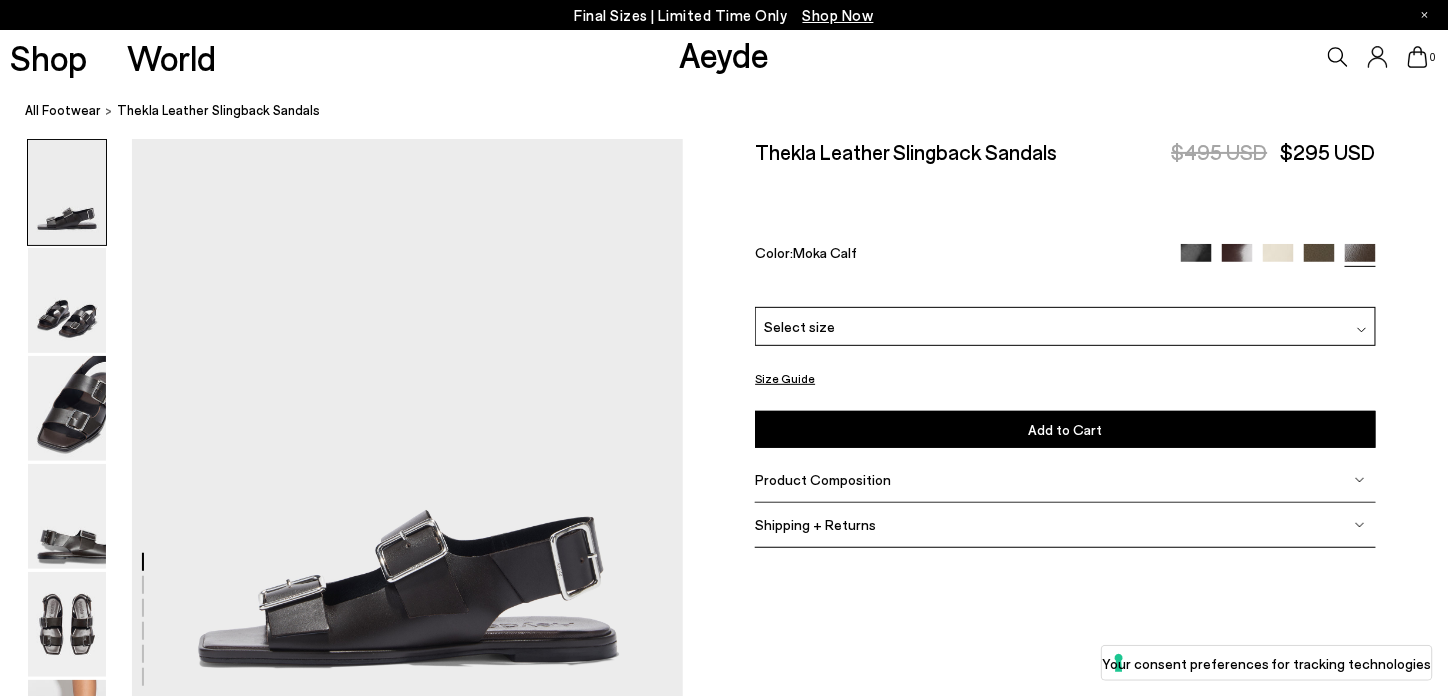 click at bounding box center [1319, 259] 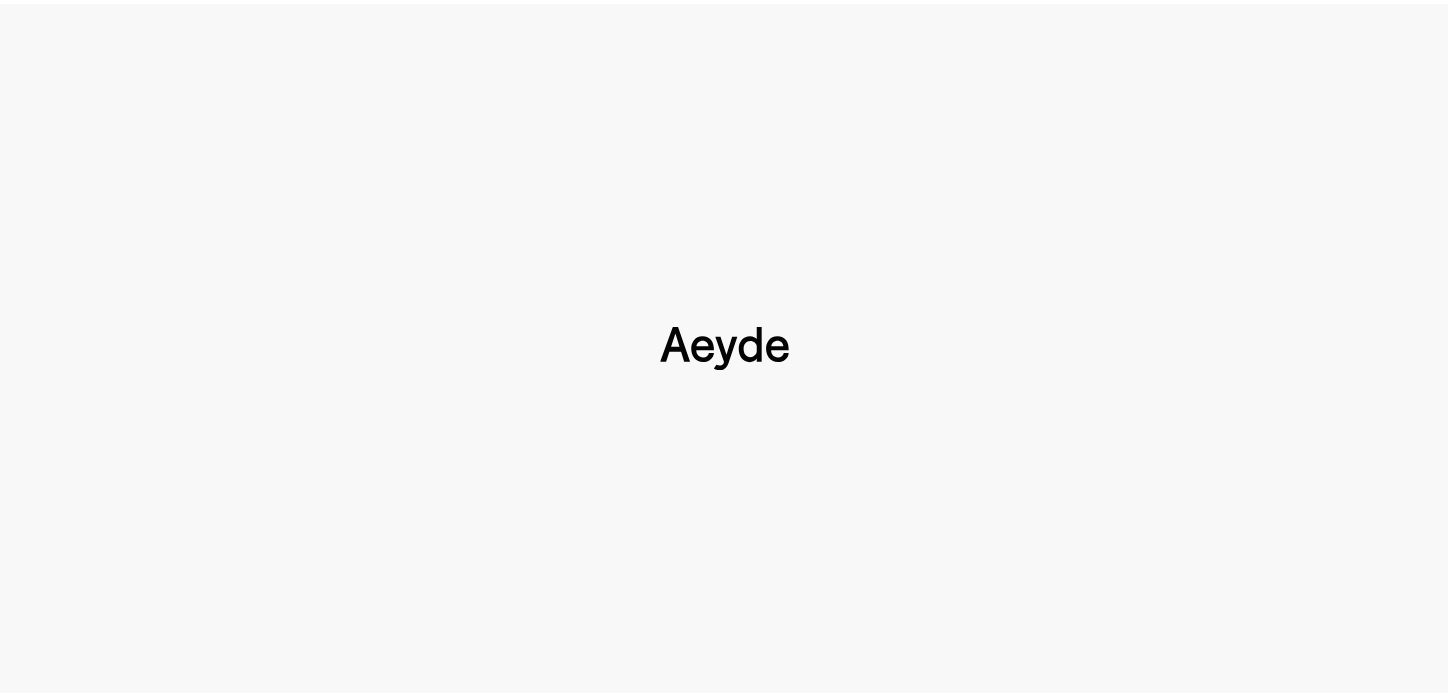 scroll, scrollTop: 0, scrollLeft: 0, axis: both 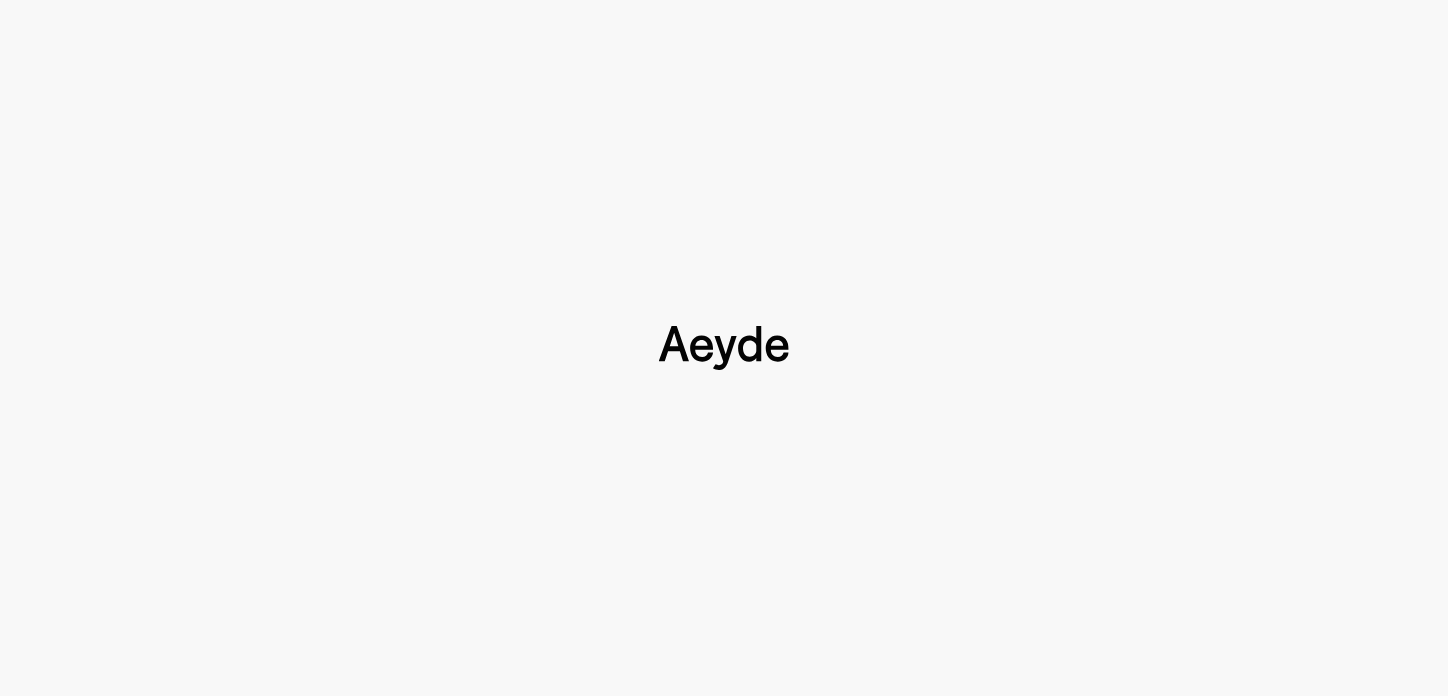 type 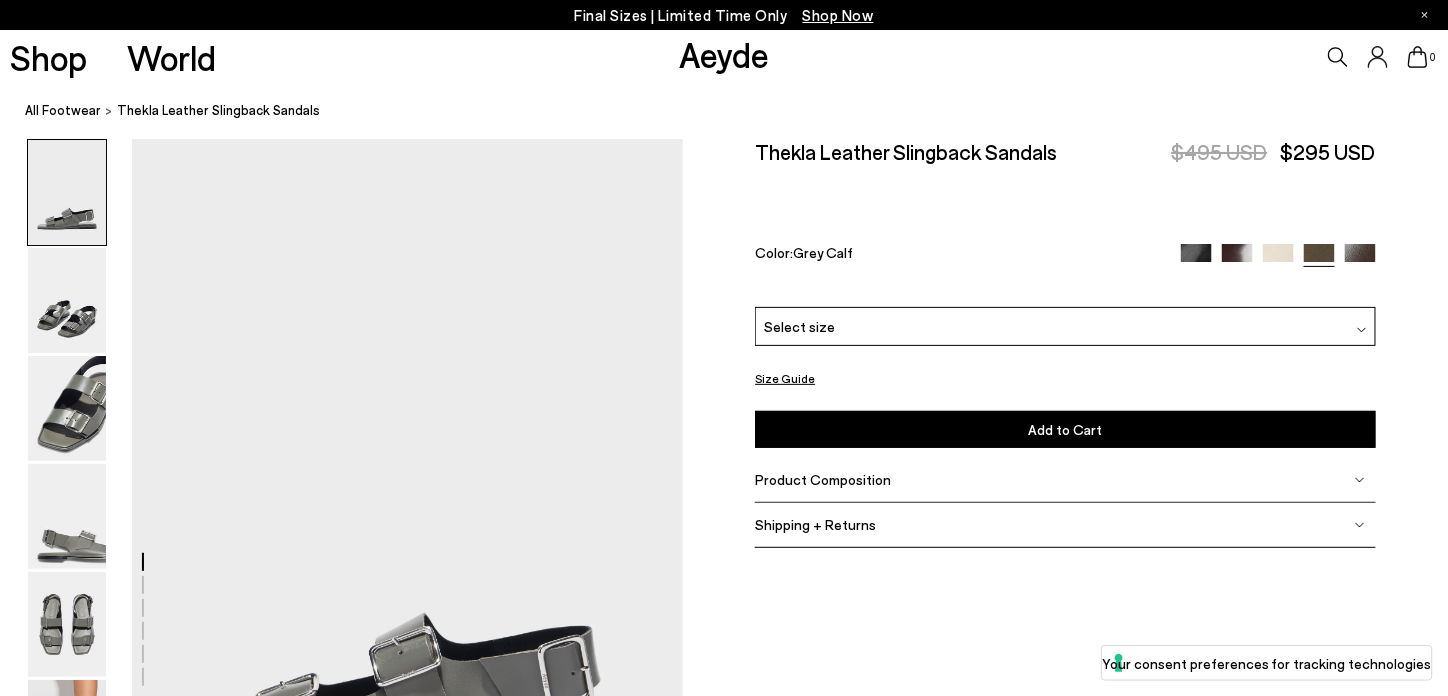 scroll, scrollTop: 100, scrollLeft: 0, axis: vertical 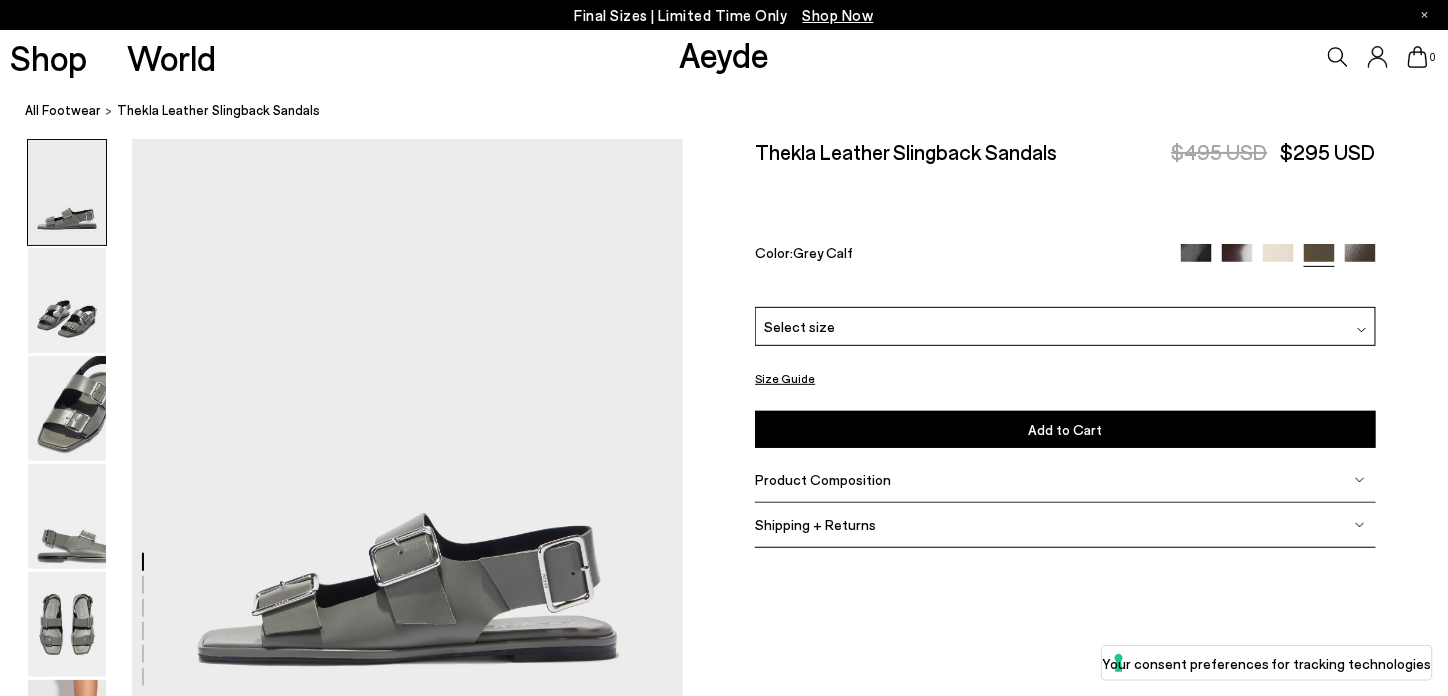 click on "Size Guide
Shoes
Belt
Our shoes come in European sizing. The easiest way to measure your foot is to stand on a sheet of paper, border your foot with a pen and measure the length between your heel and your longest toe. Please reference our size guide below:
EU
UK US ** **" at bounding box center [1065, 354] 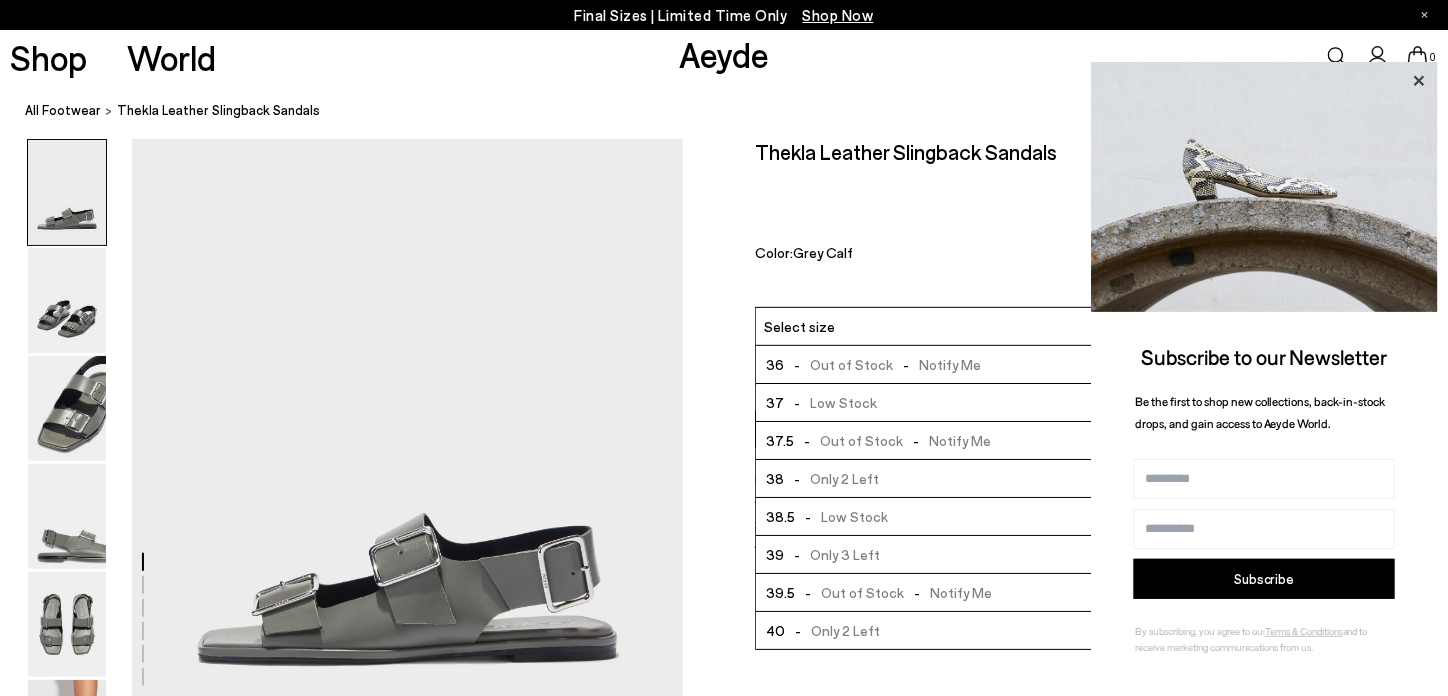 click 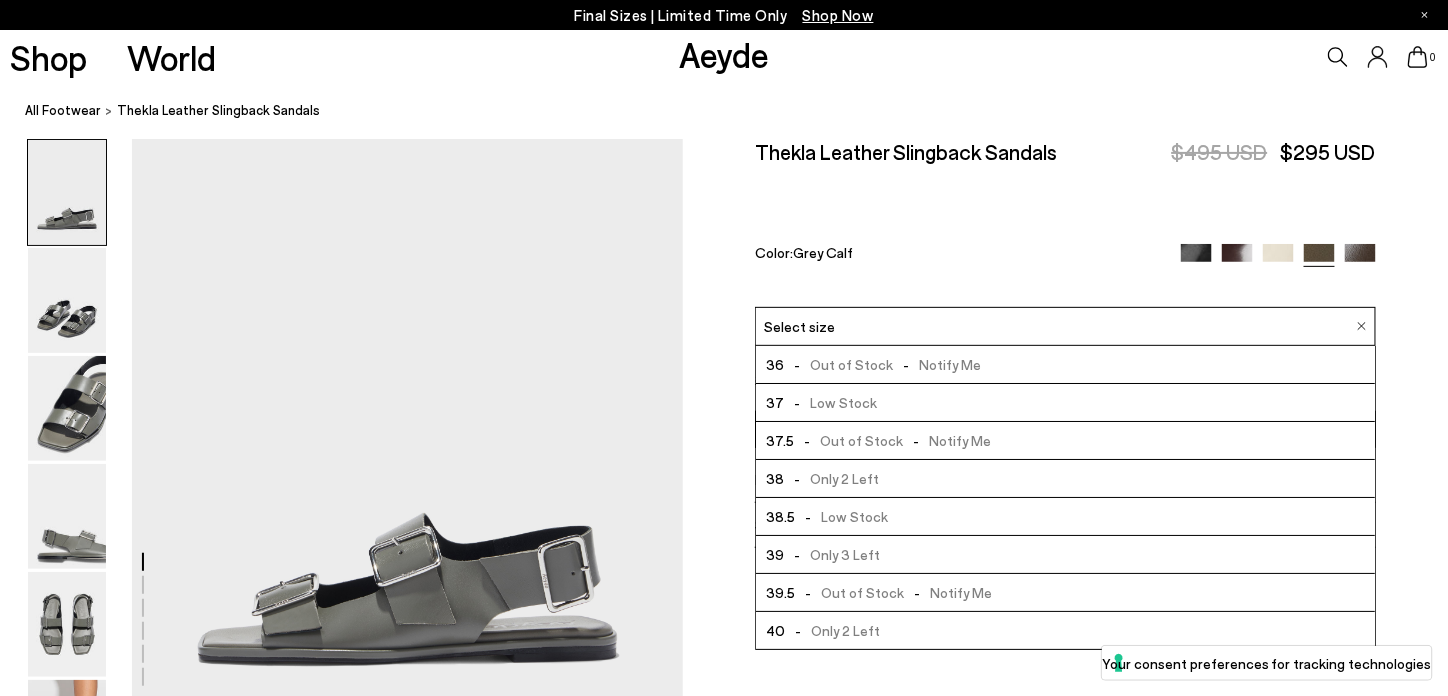 click at bounding box center (1237, 259) 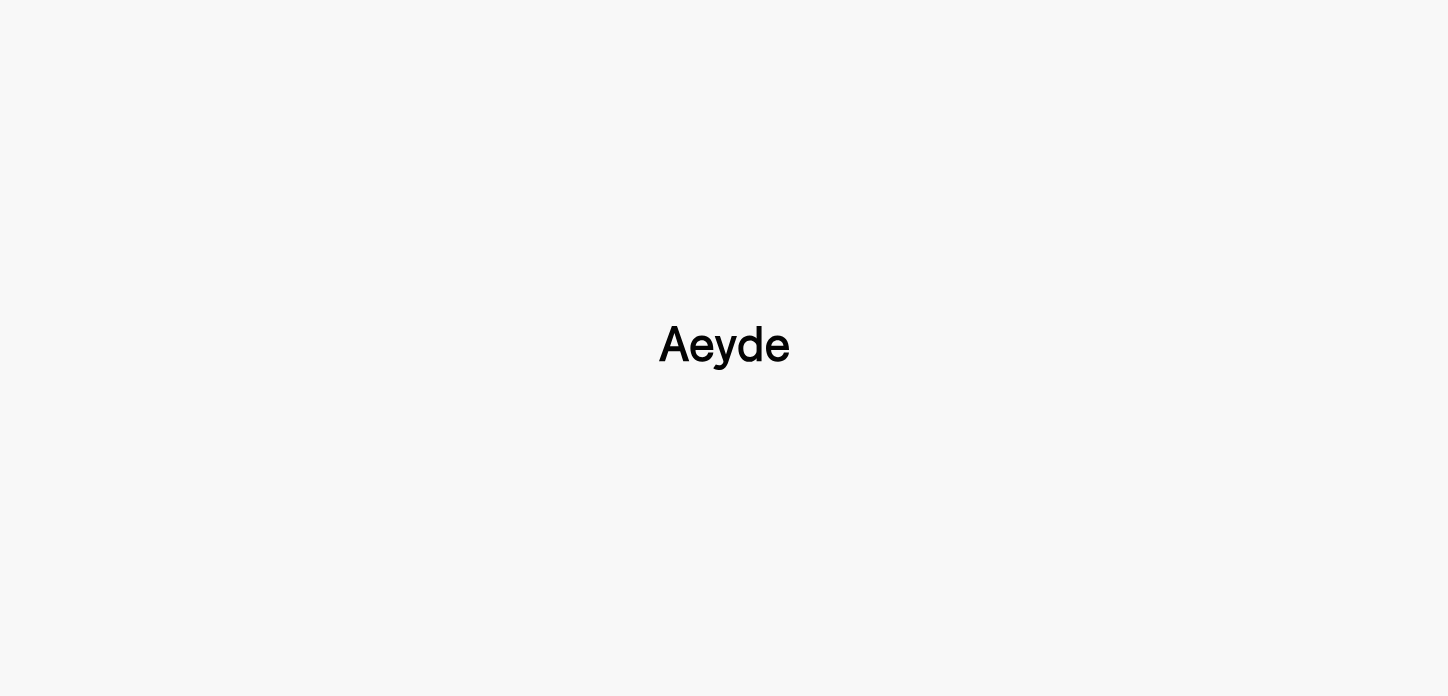 scroll, scrollTop: 0, scrollLeft: 0, axis: both 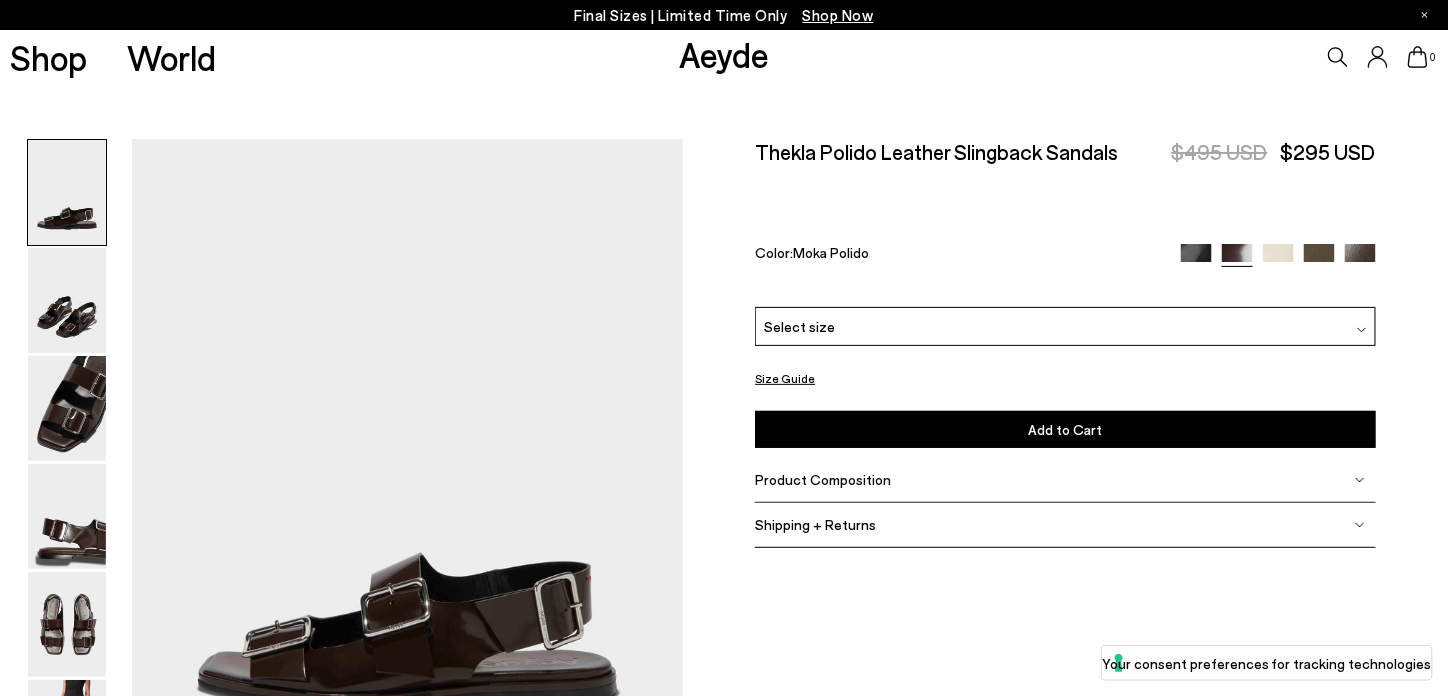 type 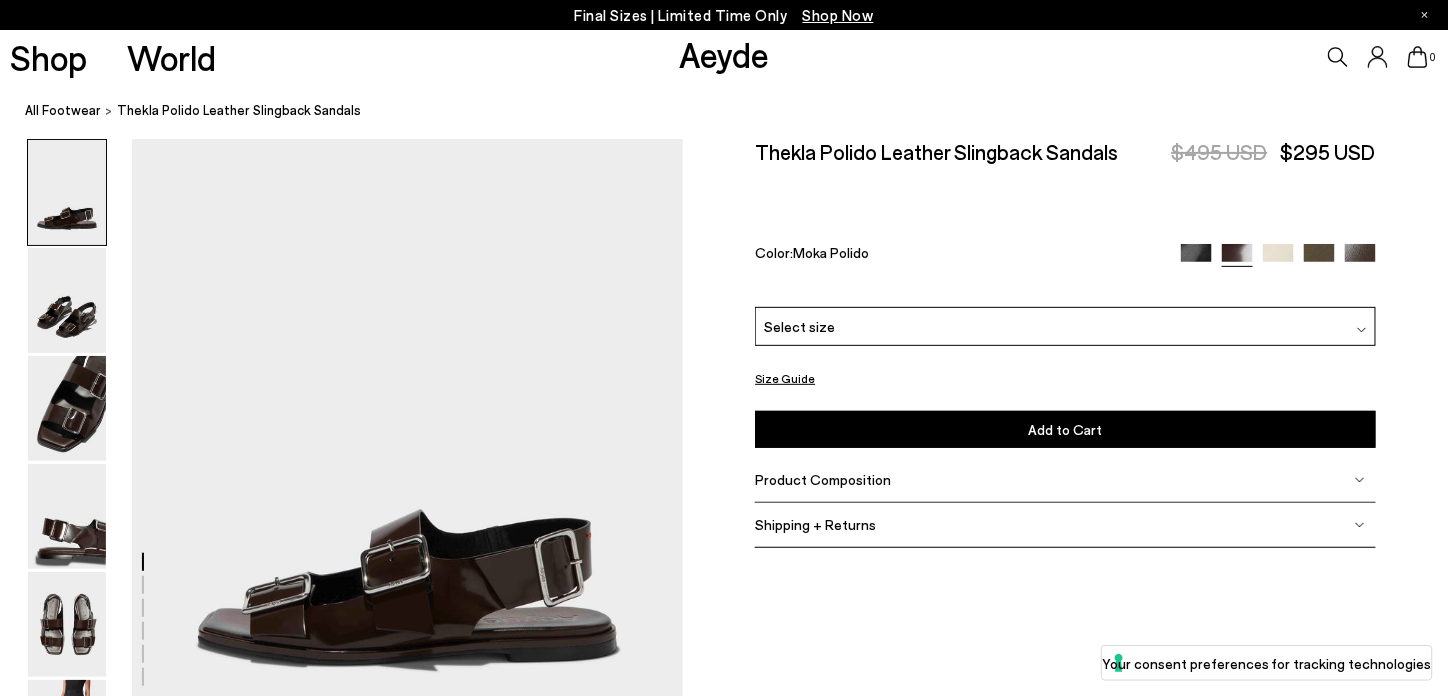 scroll, scrollTop: 100, scrollLeft: 0, axis: vertical 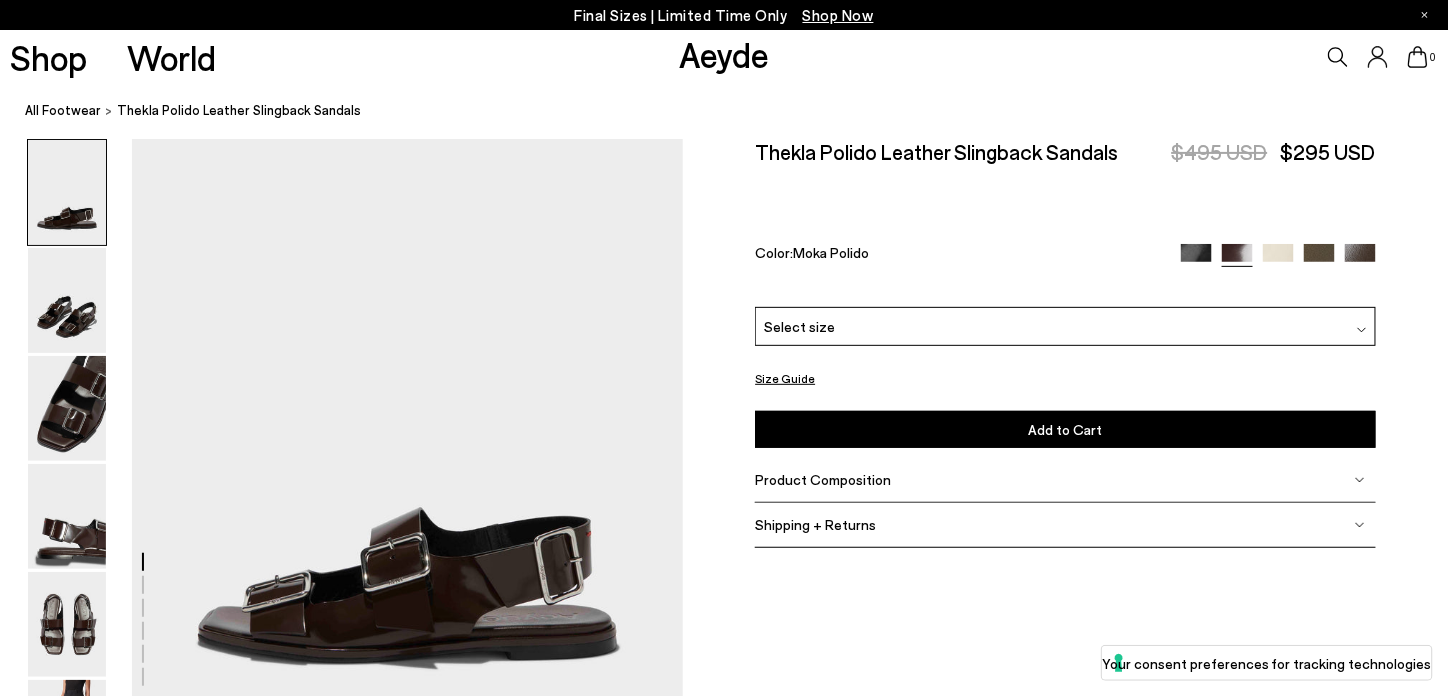 click at bounding box center [1196, 259] 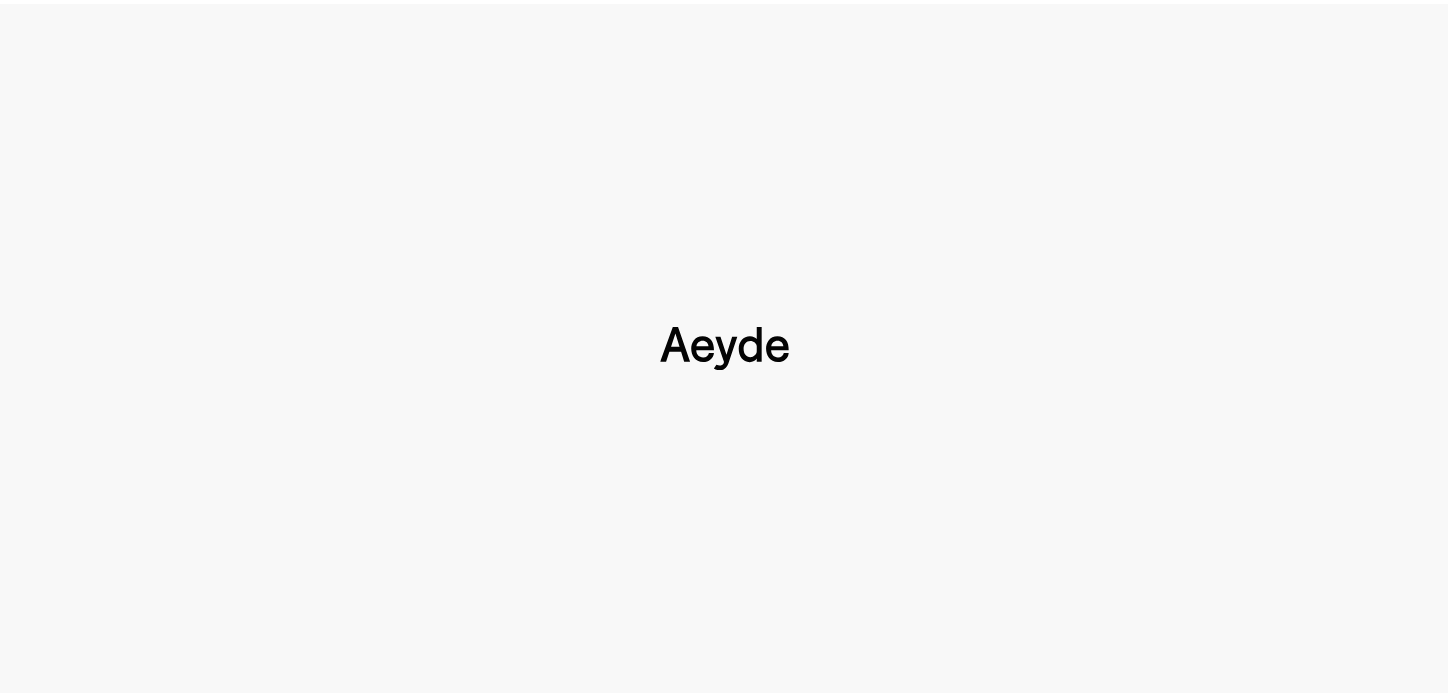 scroll, scrollTop: 0, scrollLeft: 0, axis: both 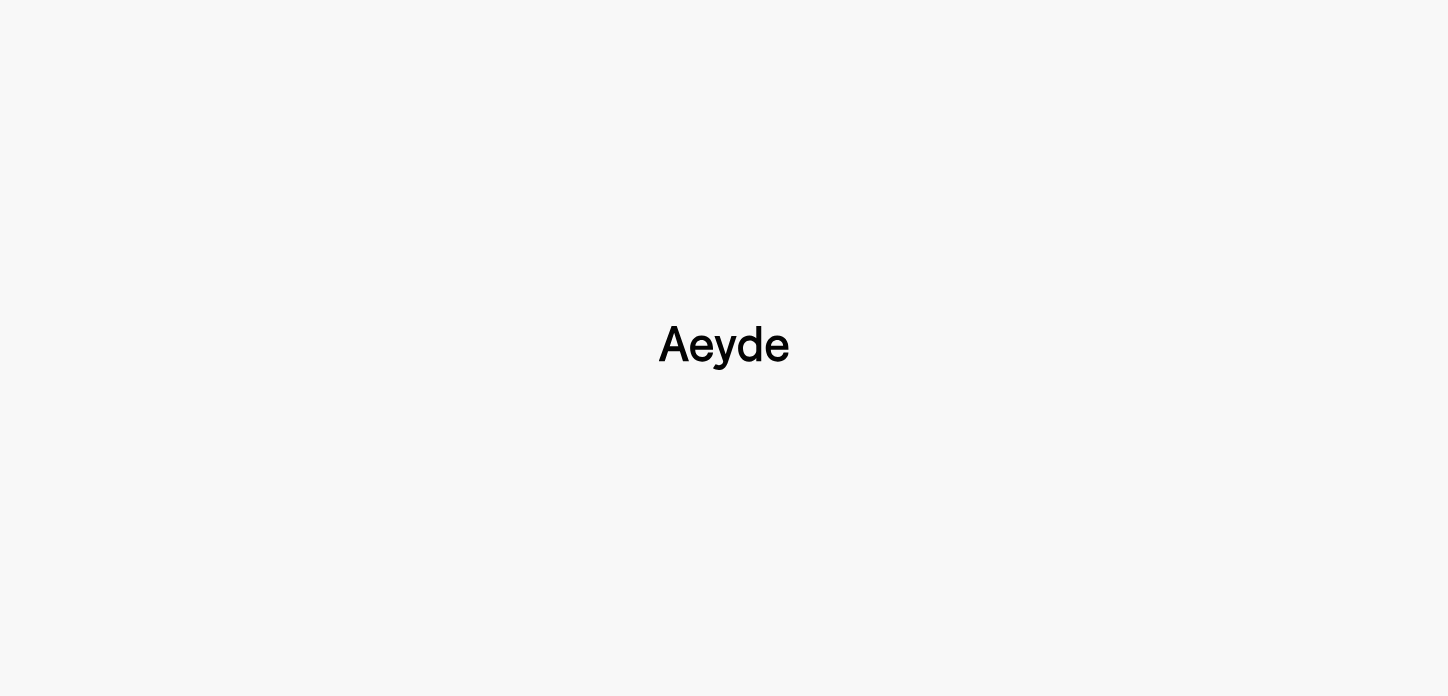 type 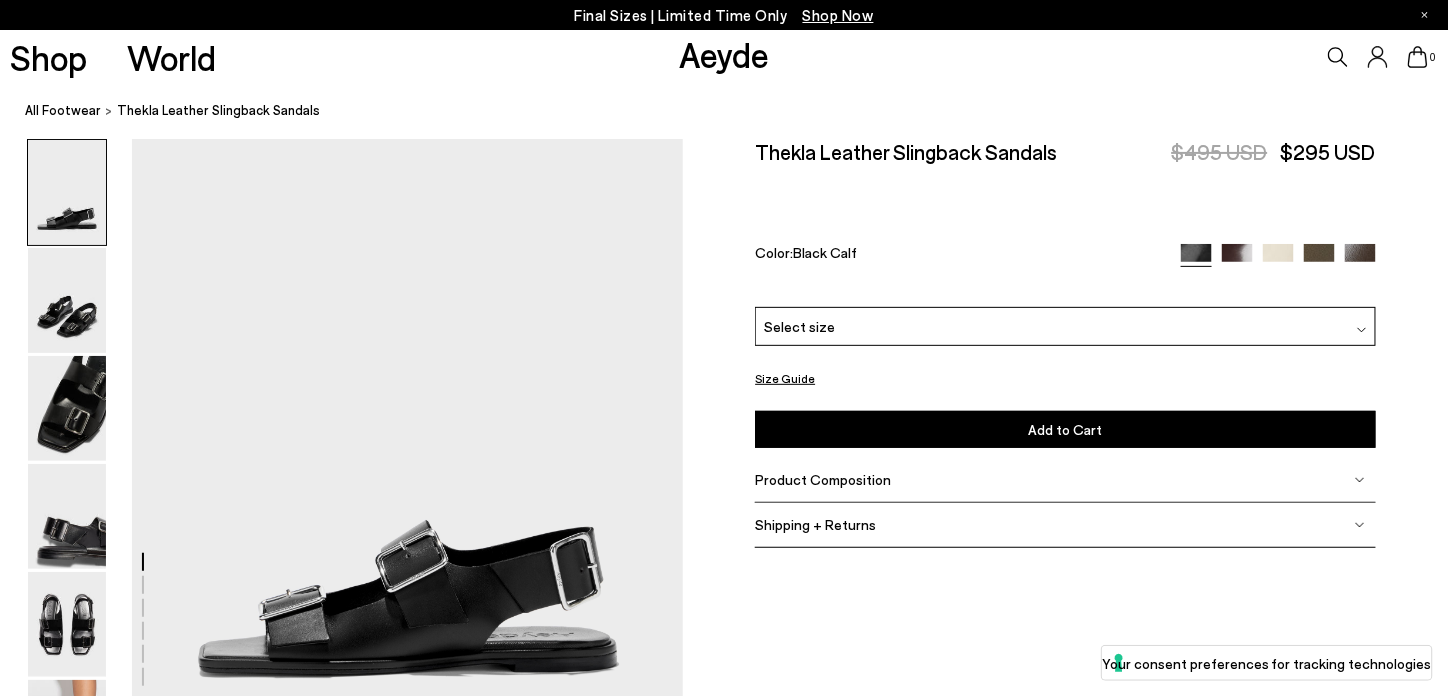 scroll, scrollTop: 100, scrollLeft: 0, axis: vertical 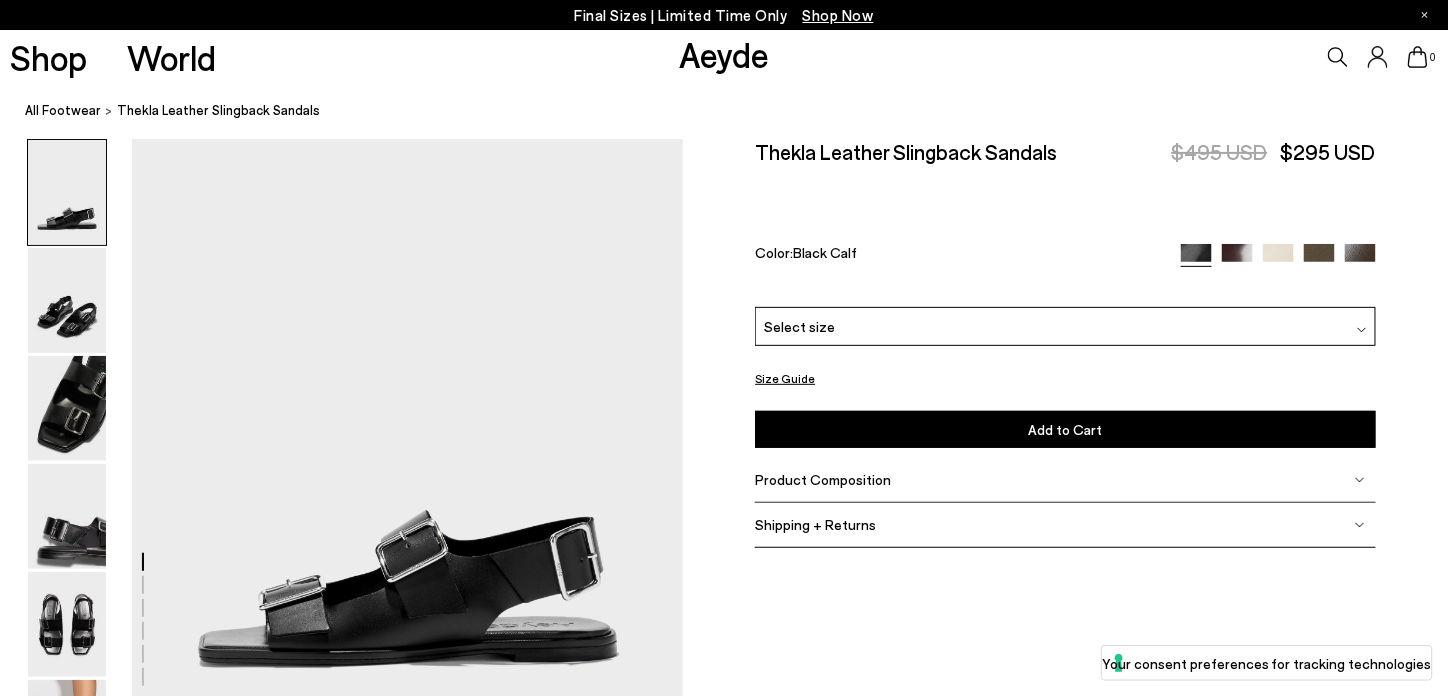 click on "Select size" at bounding box center (1065, 326) 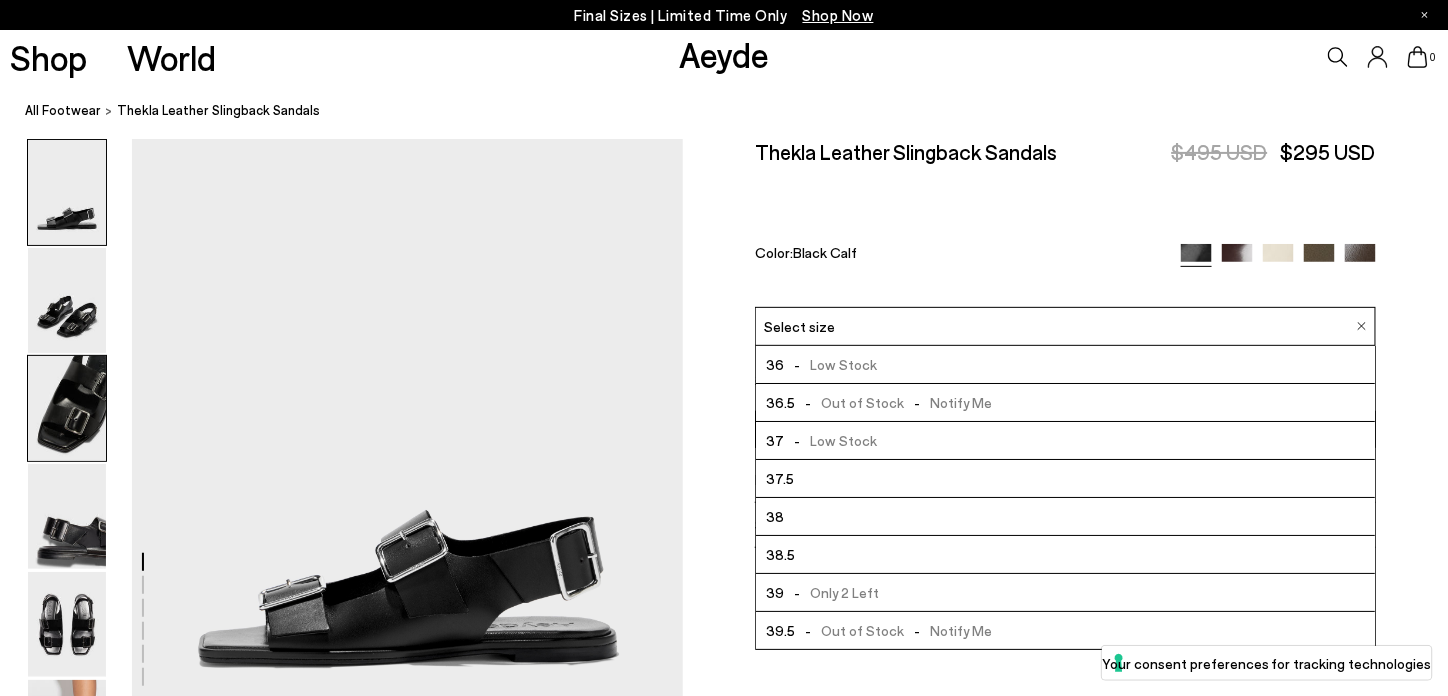 click at bounding box center (67, 408) 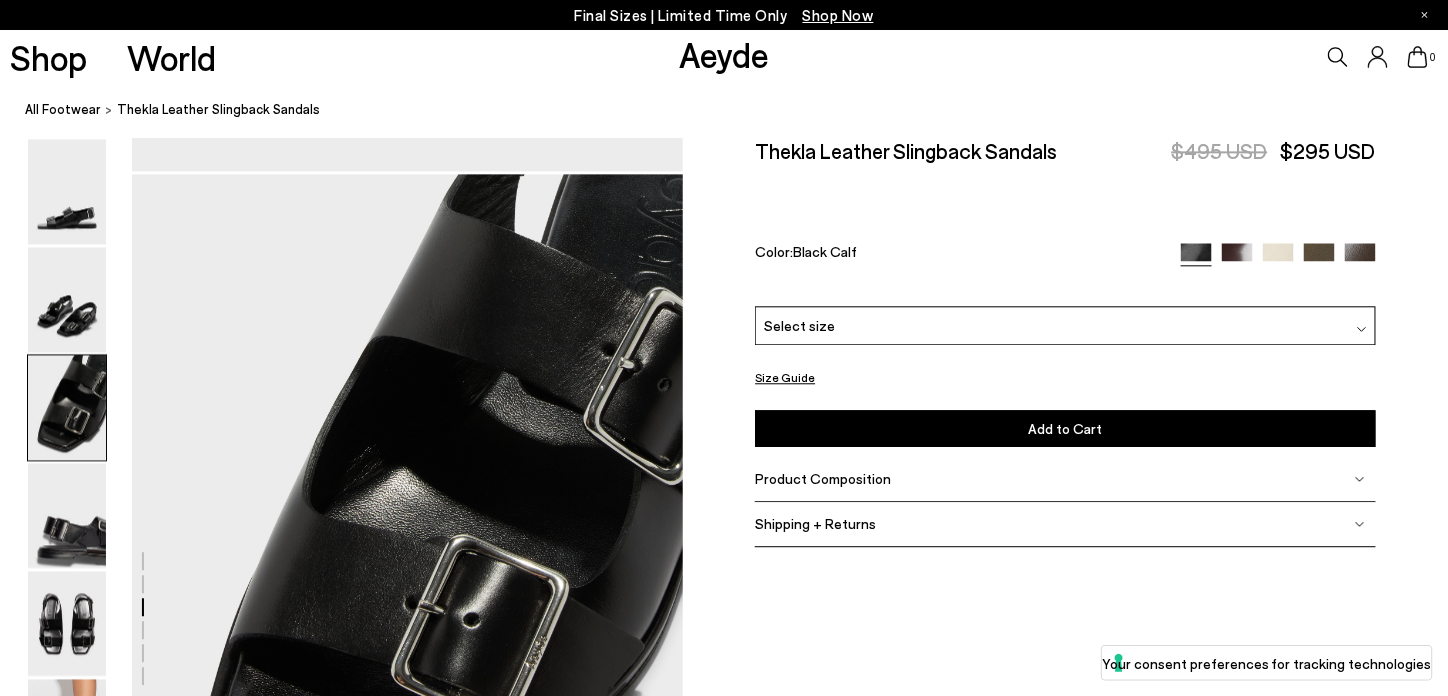 scroll, scrollTop: 1478, scrollLeft: 0, axis: vertical 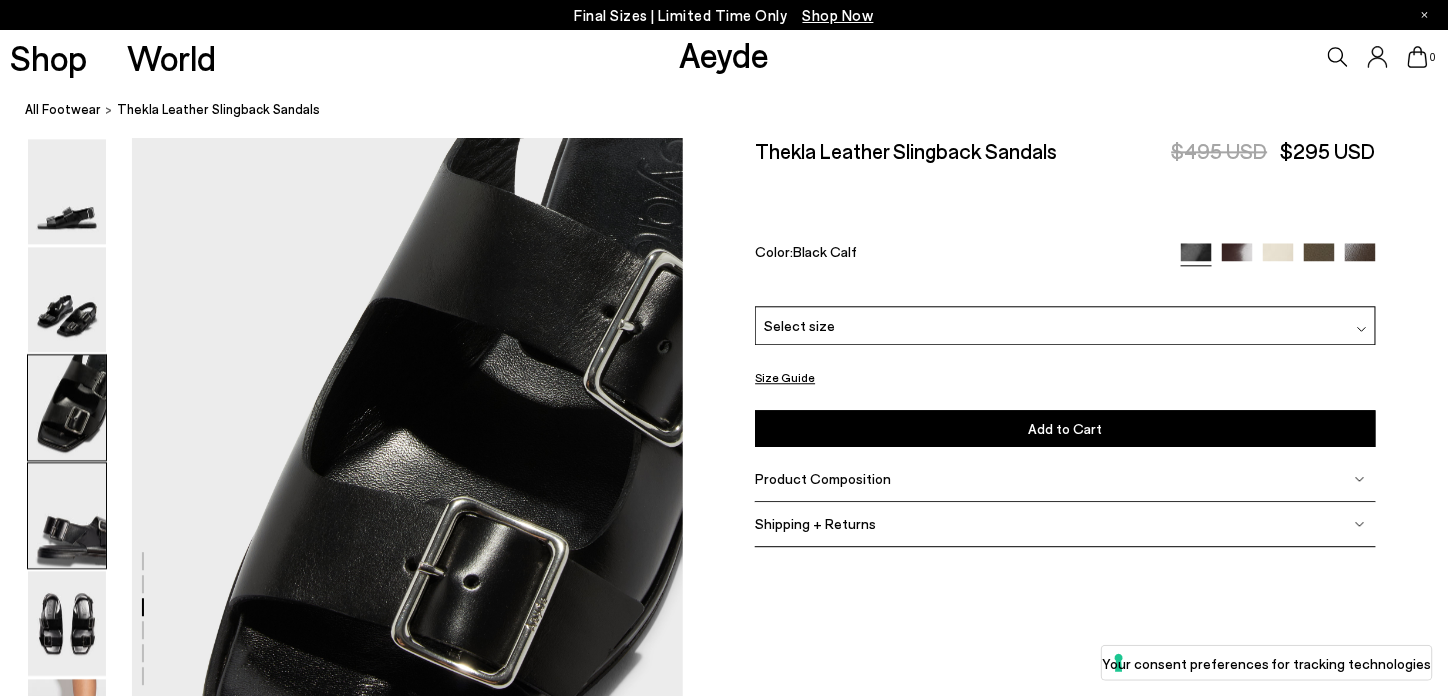 click at bounding box center (67, 516) 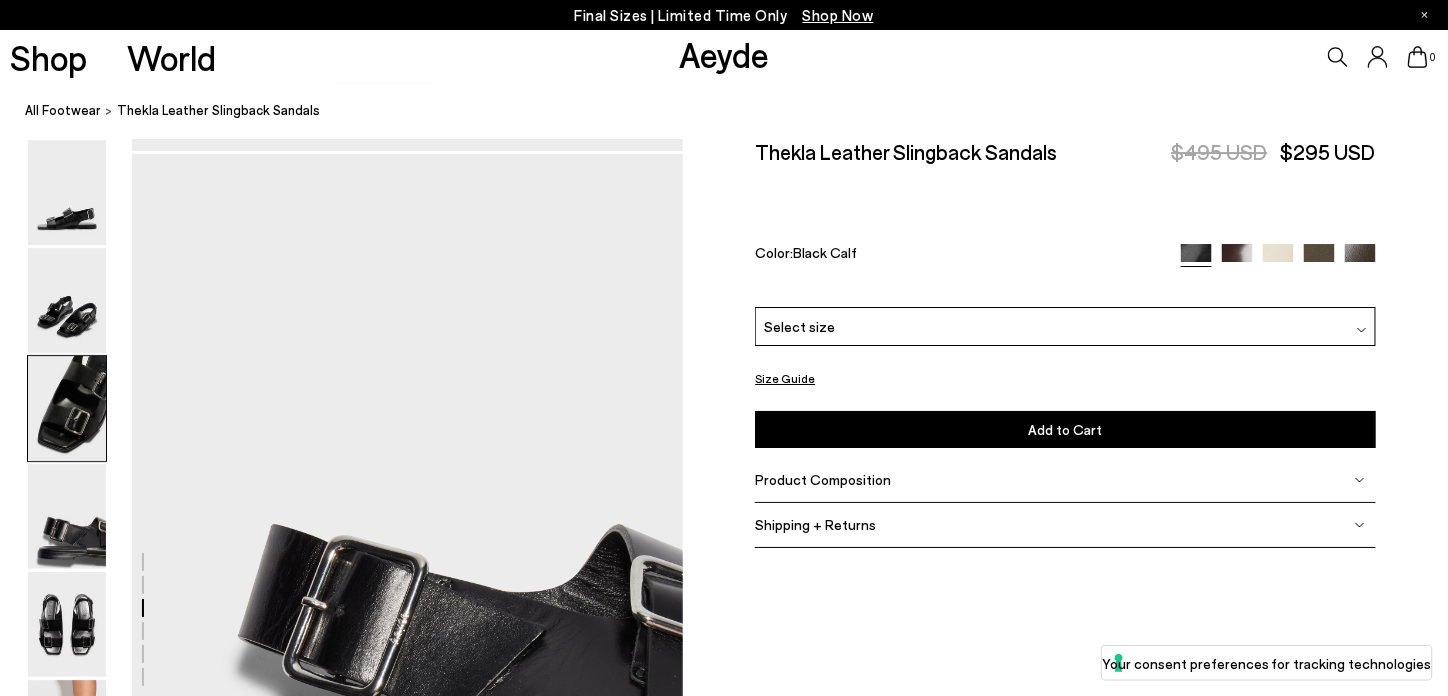 scroll, scrollTop: 2216, scrollLeft: 0, axis: vertical 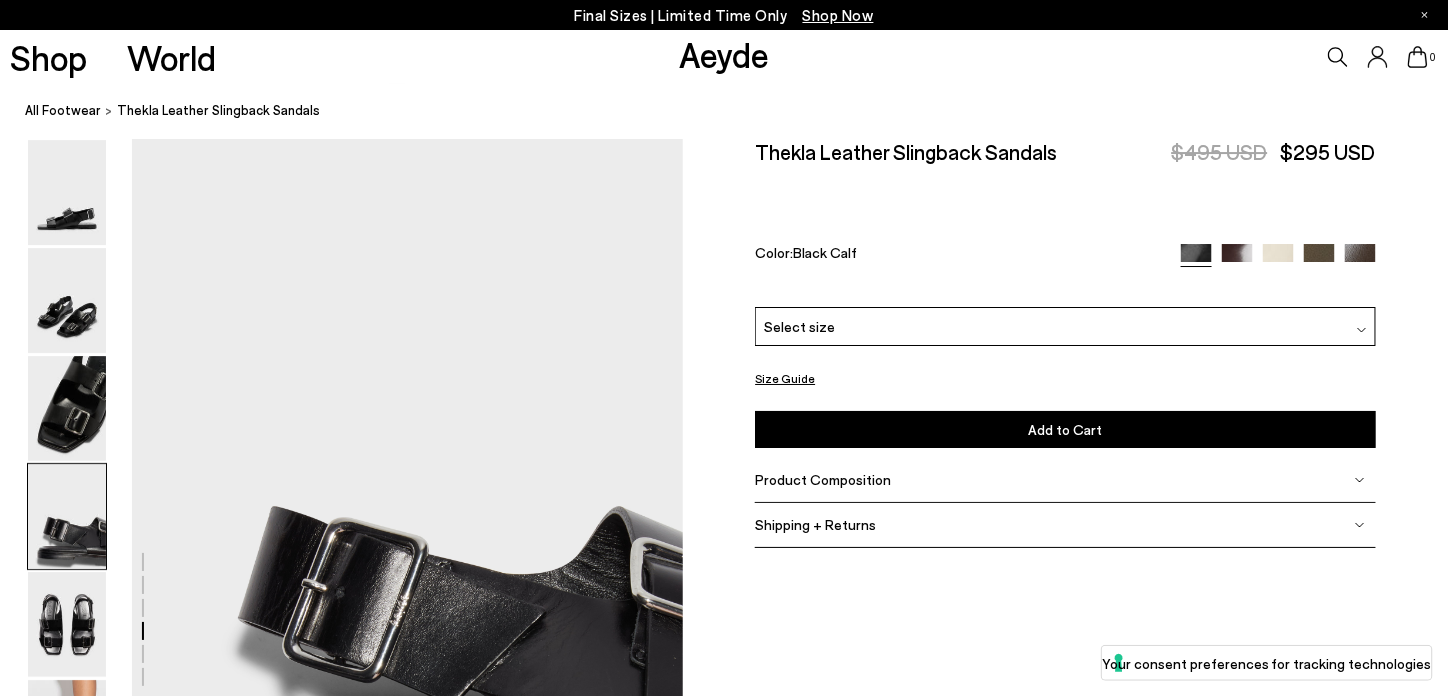click on "Select size" at bounding box center (799, 326) 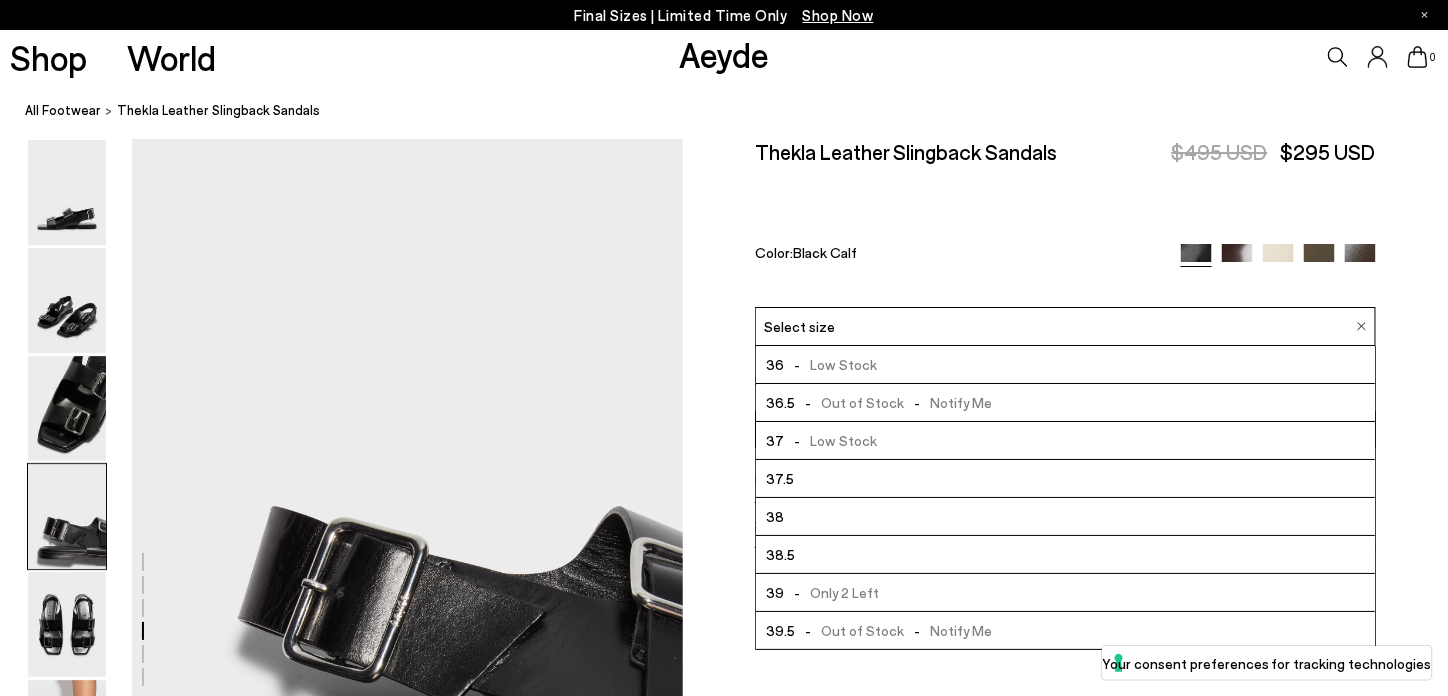 click at bounding box center [1278, 259] 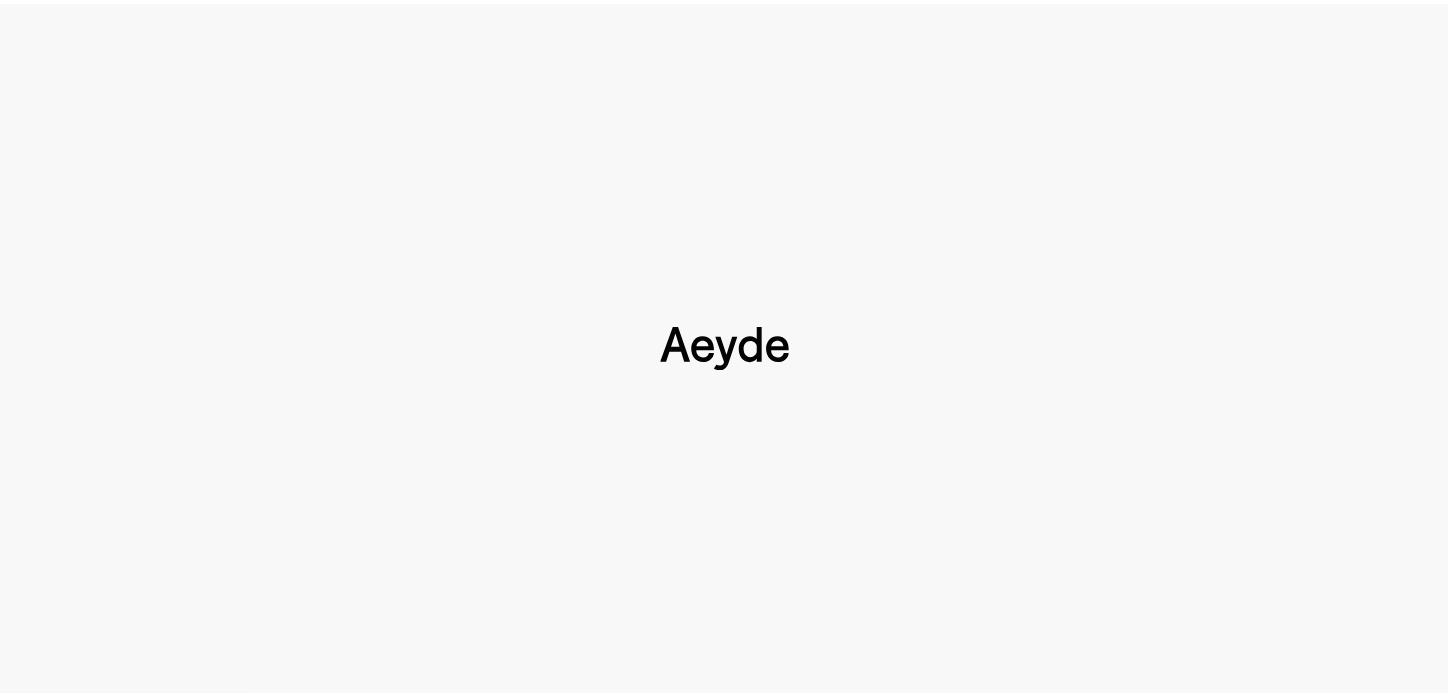 scroll, scrollTop: 0, scrollLeft: 0, axis: both 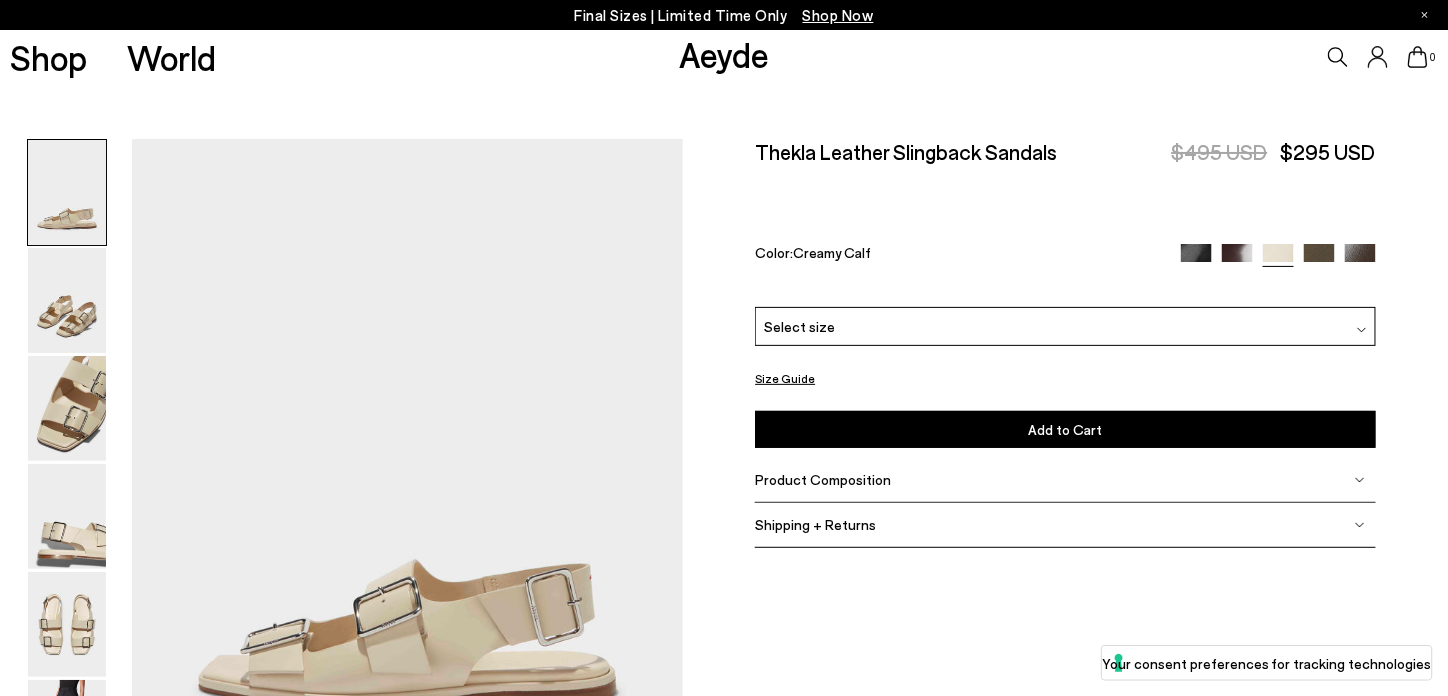 type 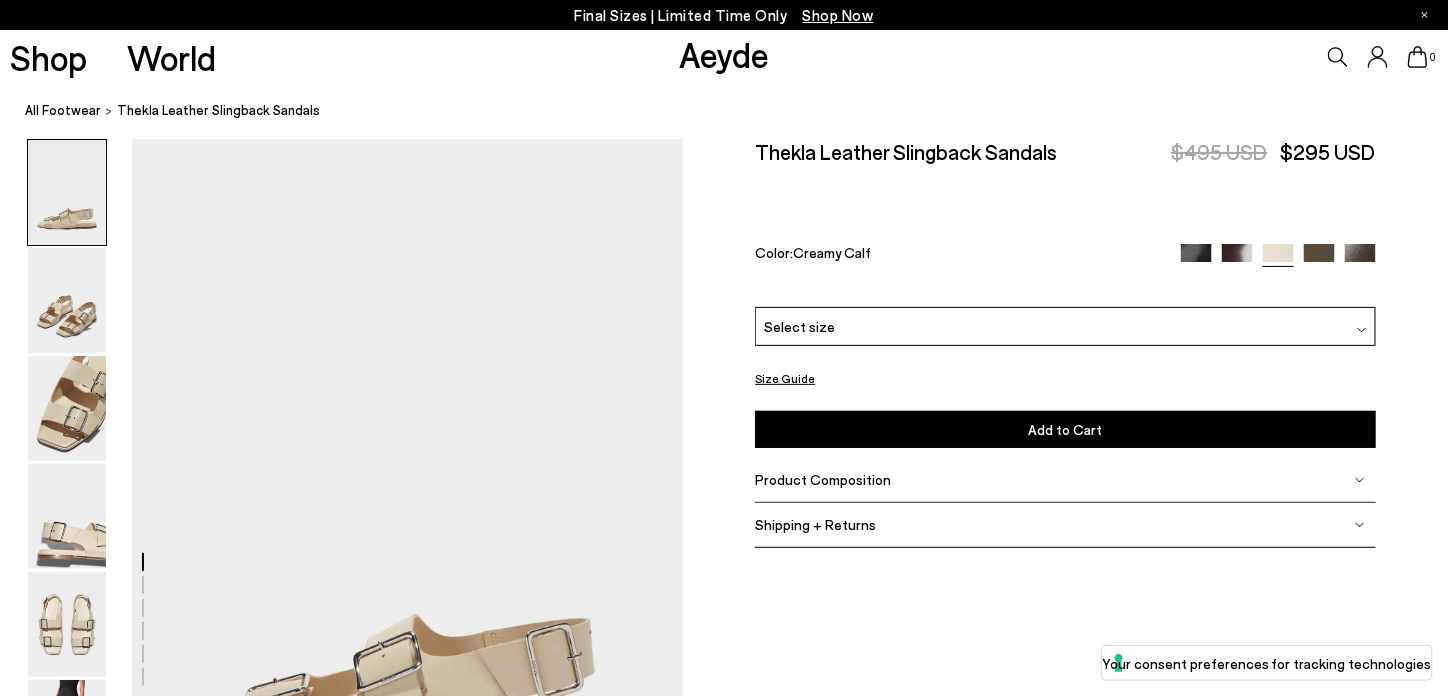 click on "Select size" at bounding box center [799, 326] 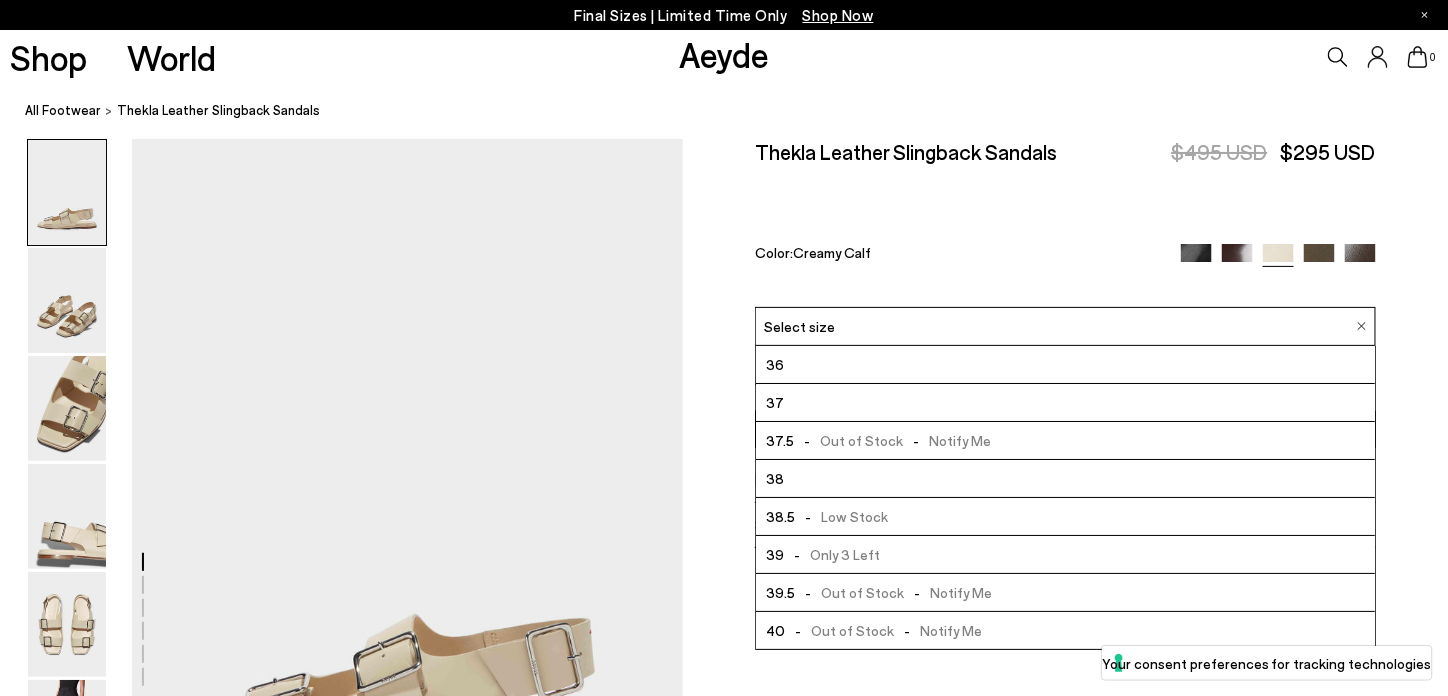 click at bounding box center [1360, 259] 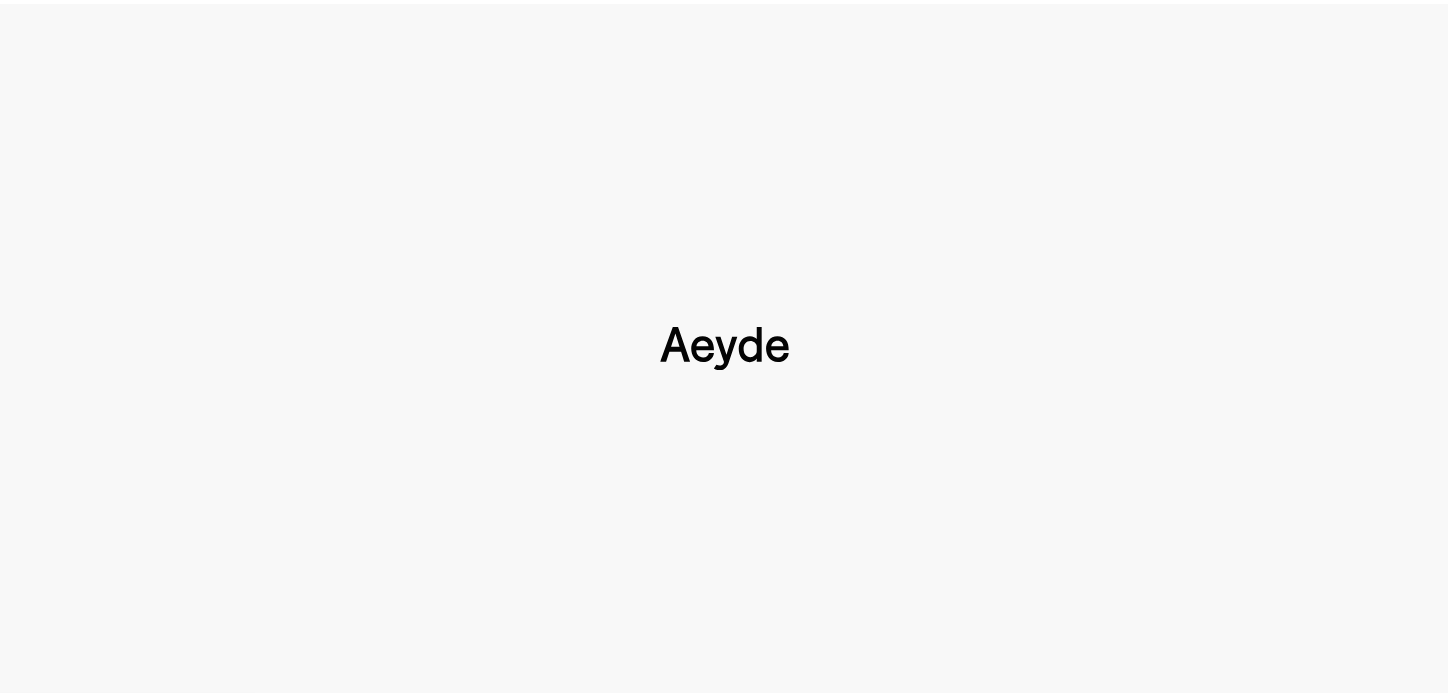 scroll, scrollTop: 0, scrollLeft: 0, axis: both 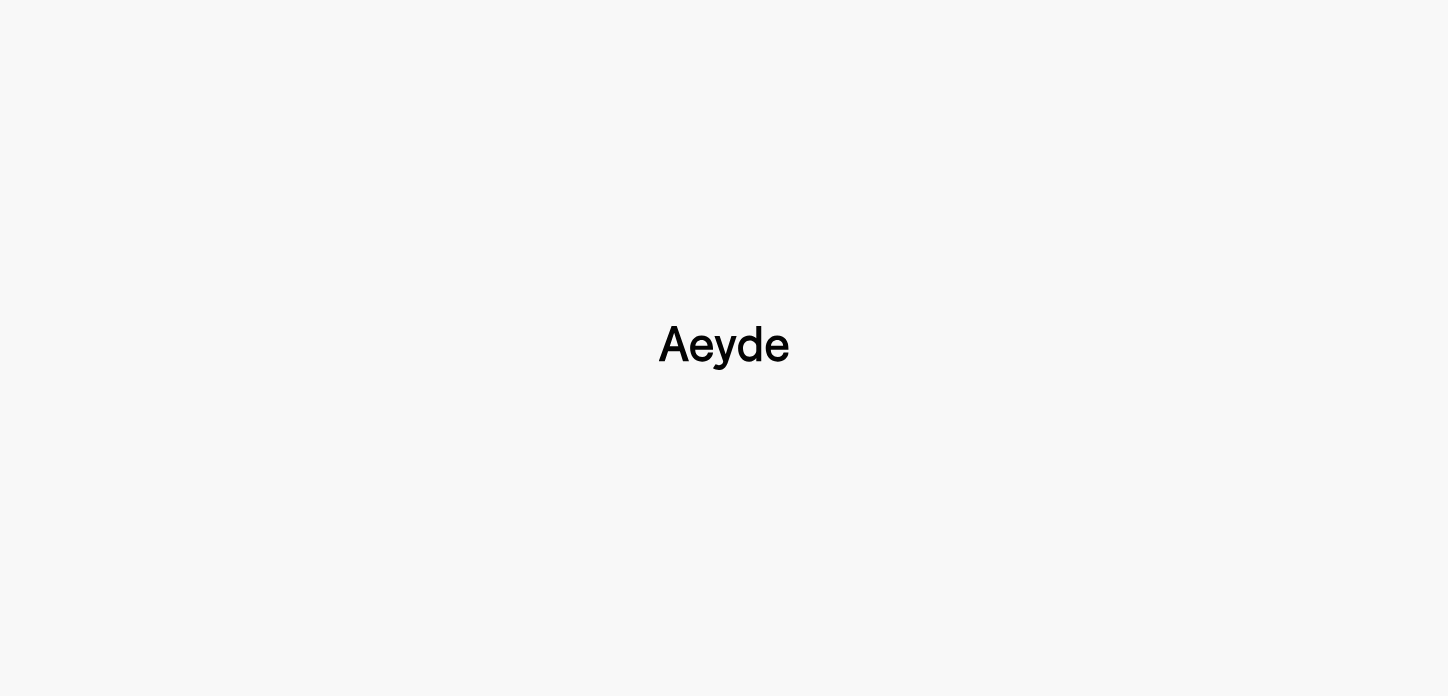 type 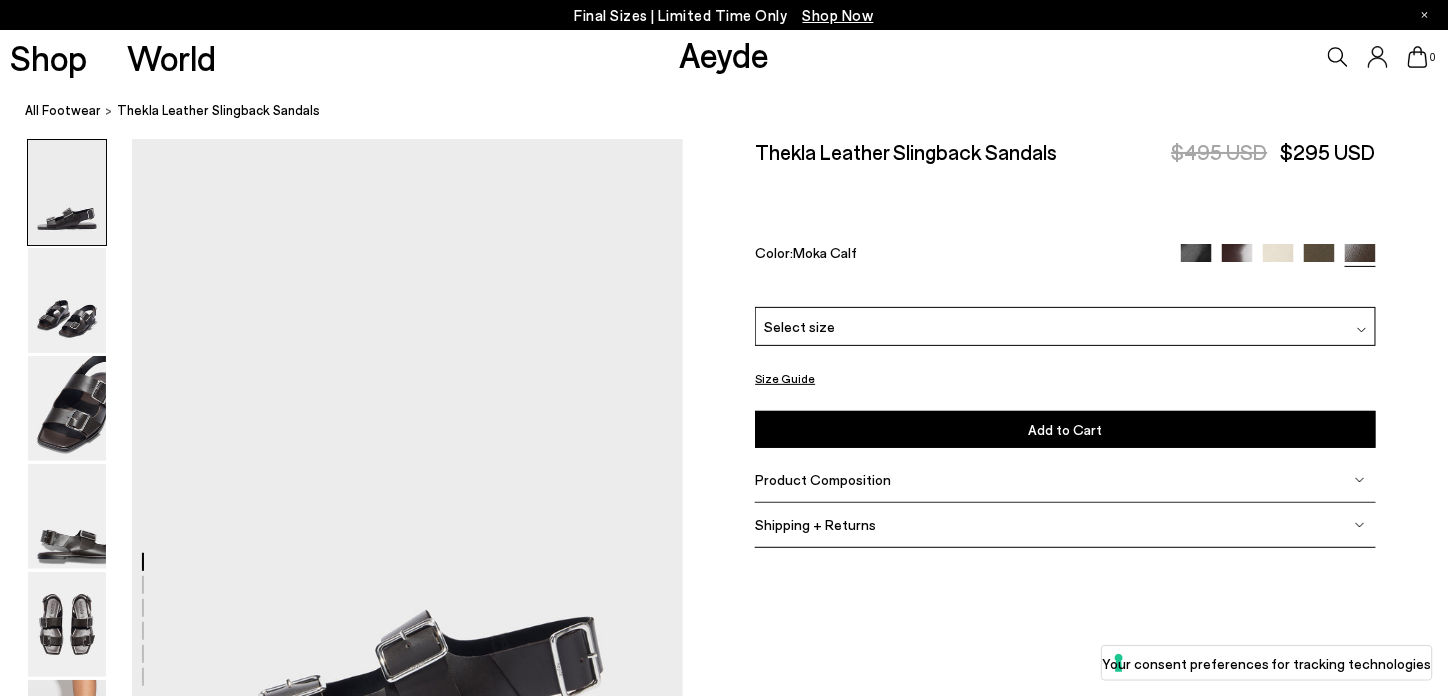 scroll, scrollTop: 100, scrollLeft: 0, axis: vertical 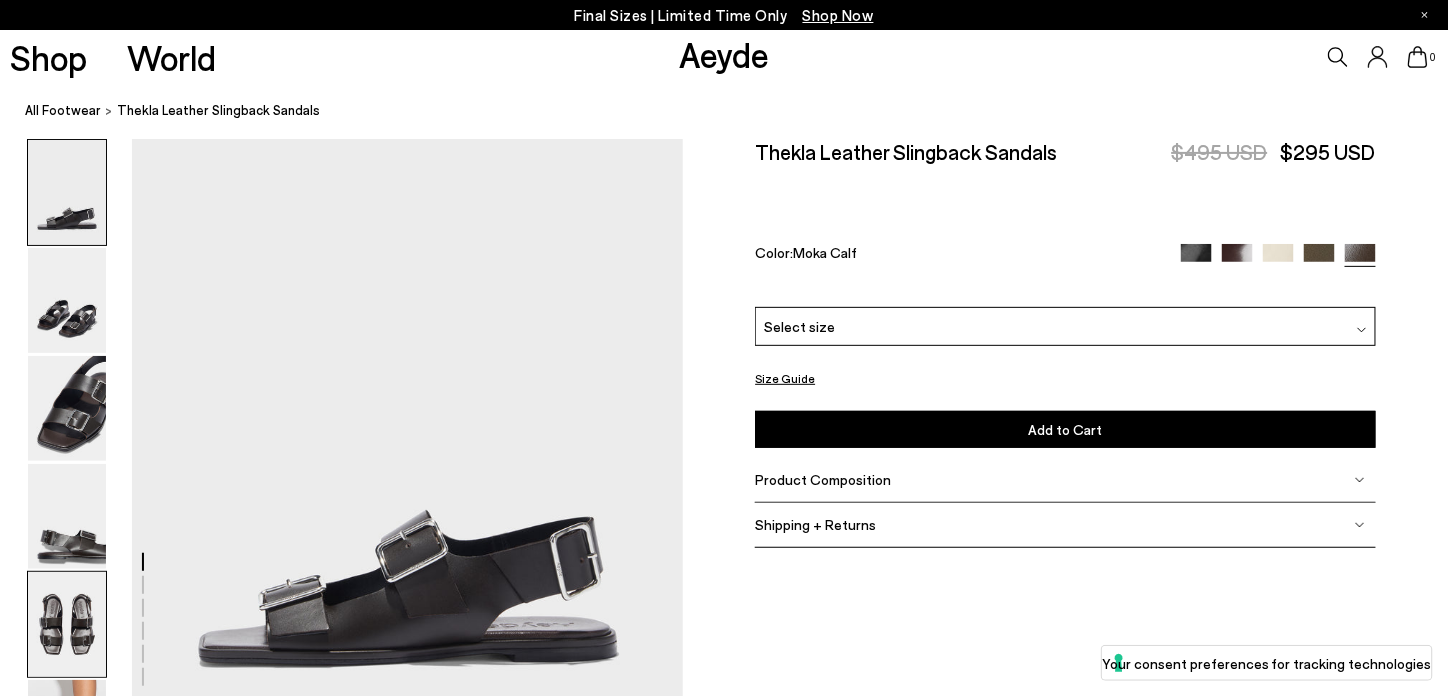 click at bounding box center [67, 624] 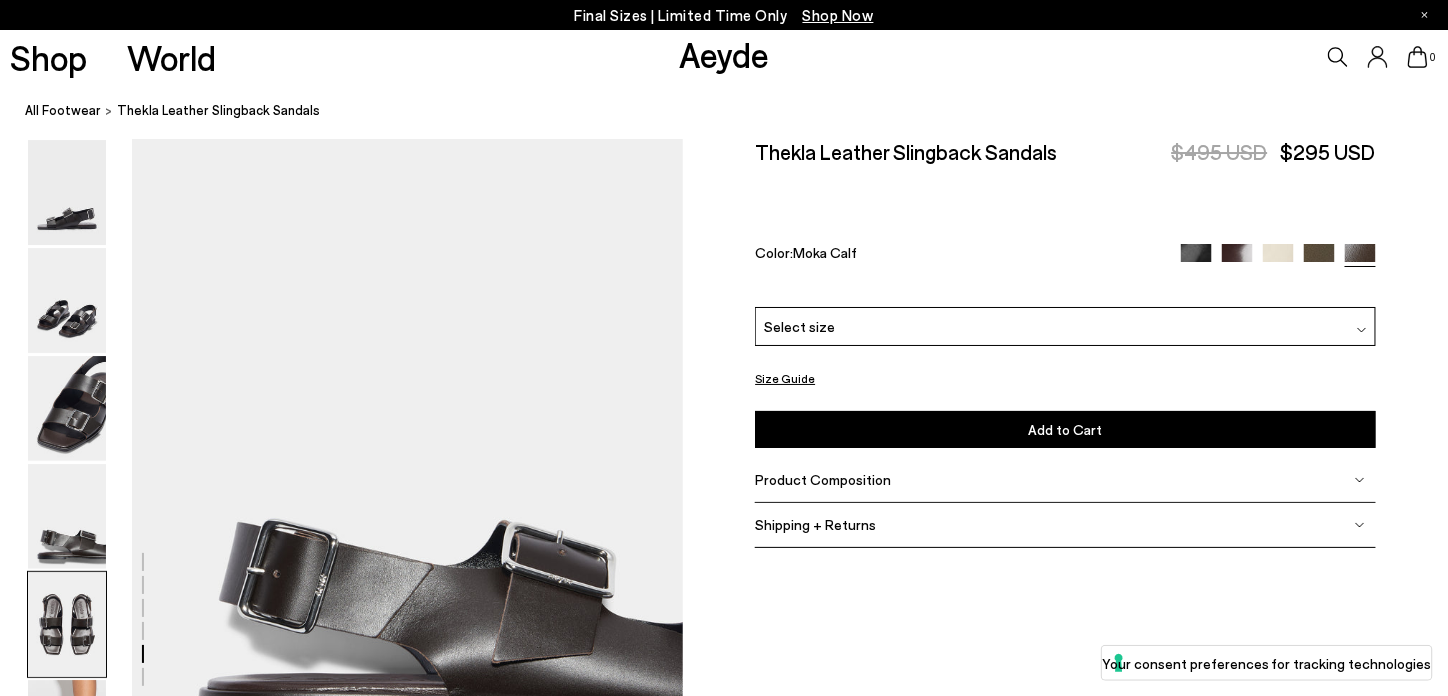 scroll, scrollTop: 2954, scrollLeft: 0, axis: vertical 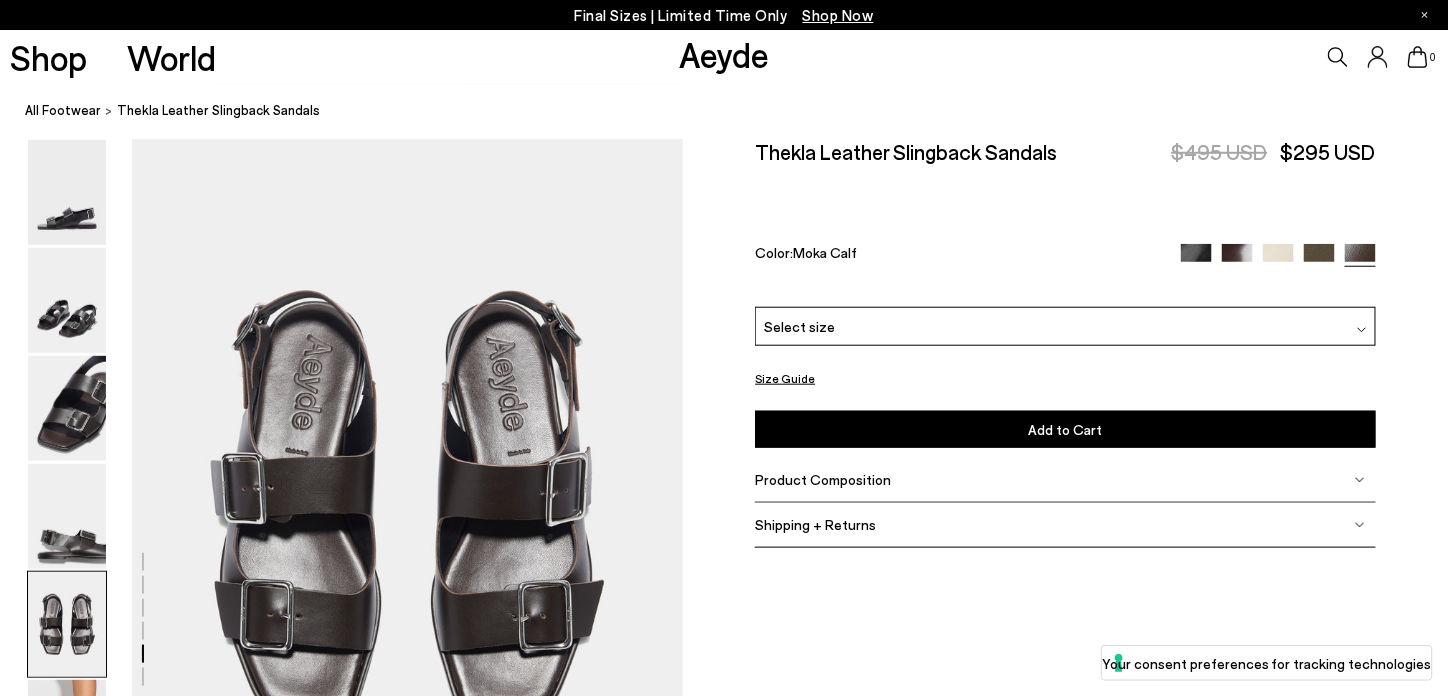 click at bounding box center (1319, 259) 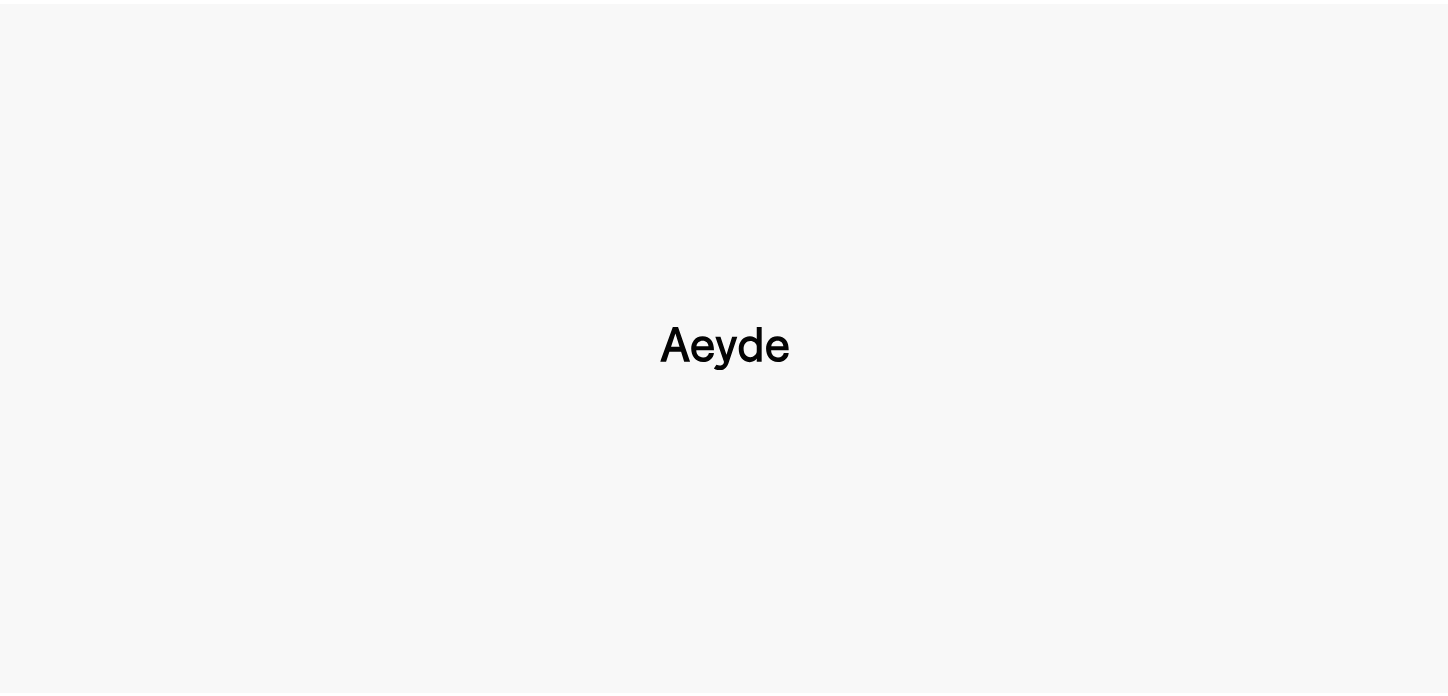 scroll, scrollTop: 0, scrollLeft: 0, axis: both 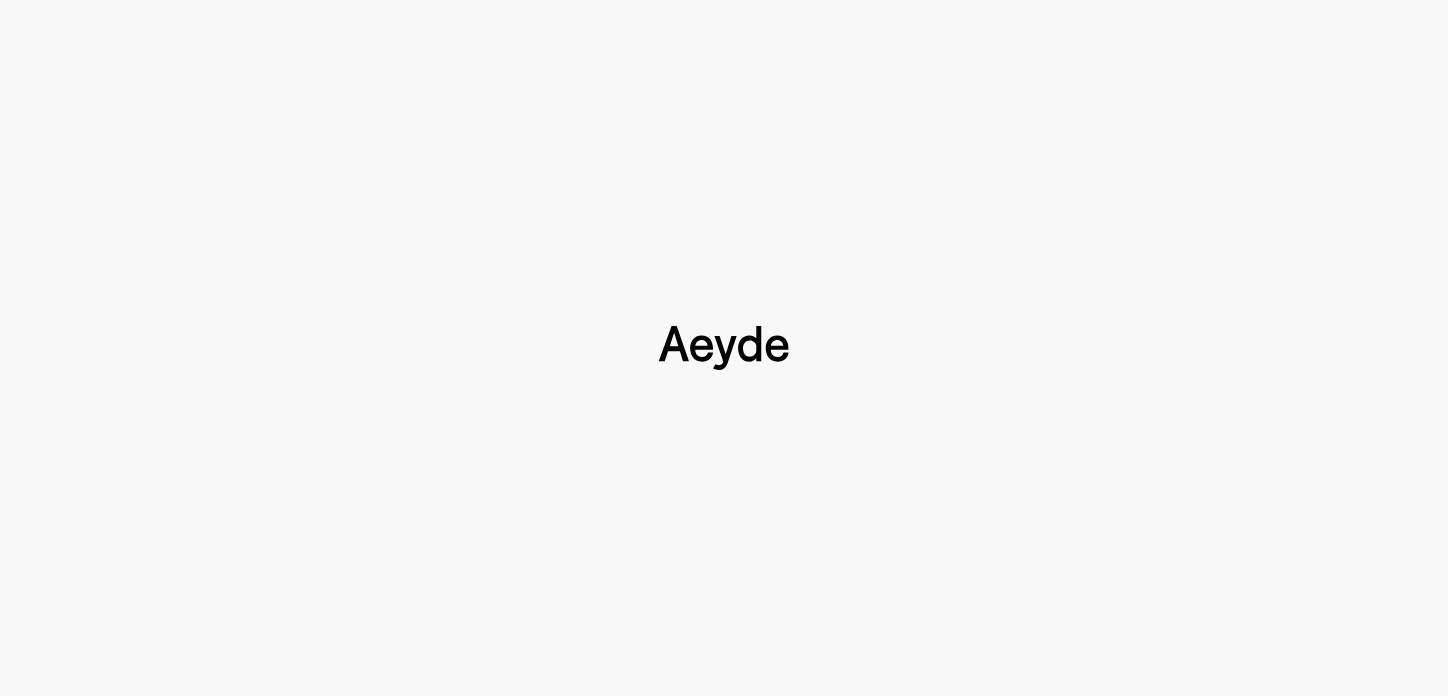 type 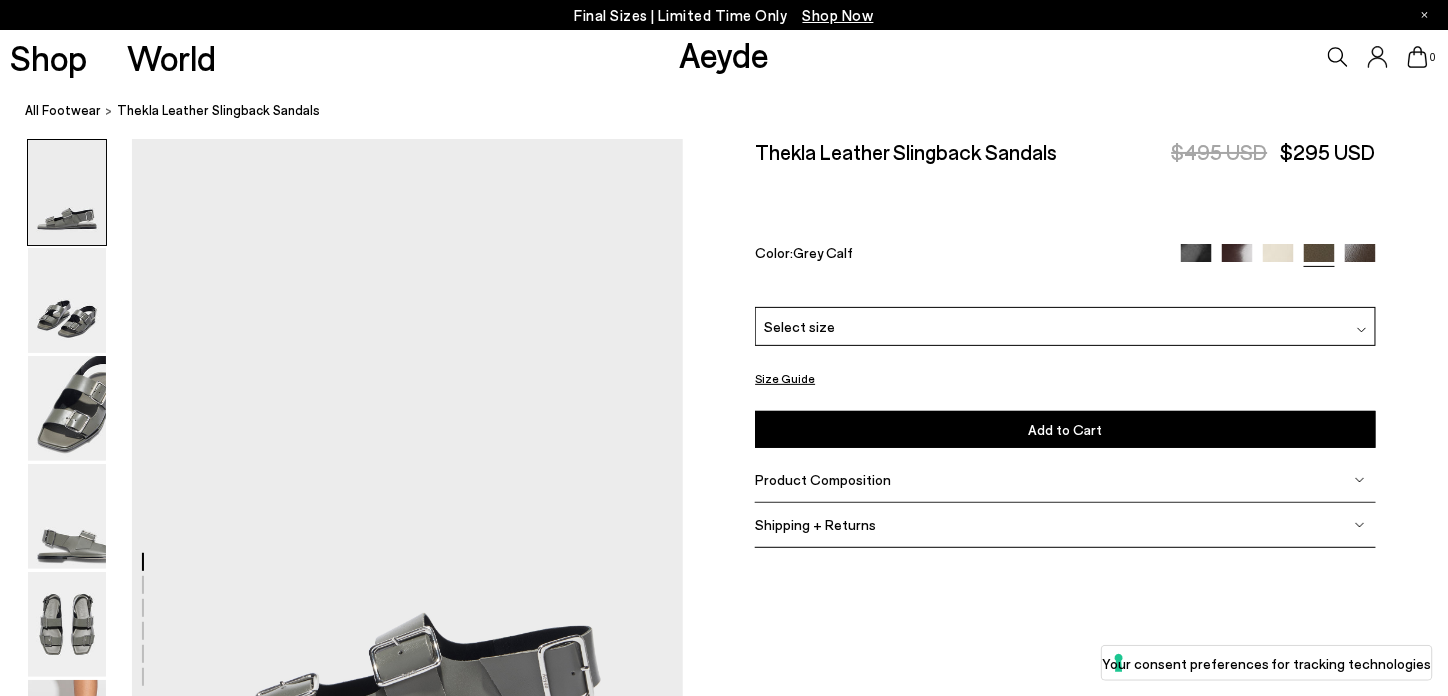 click at bounding box center [1237, 259] 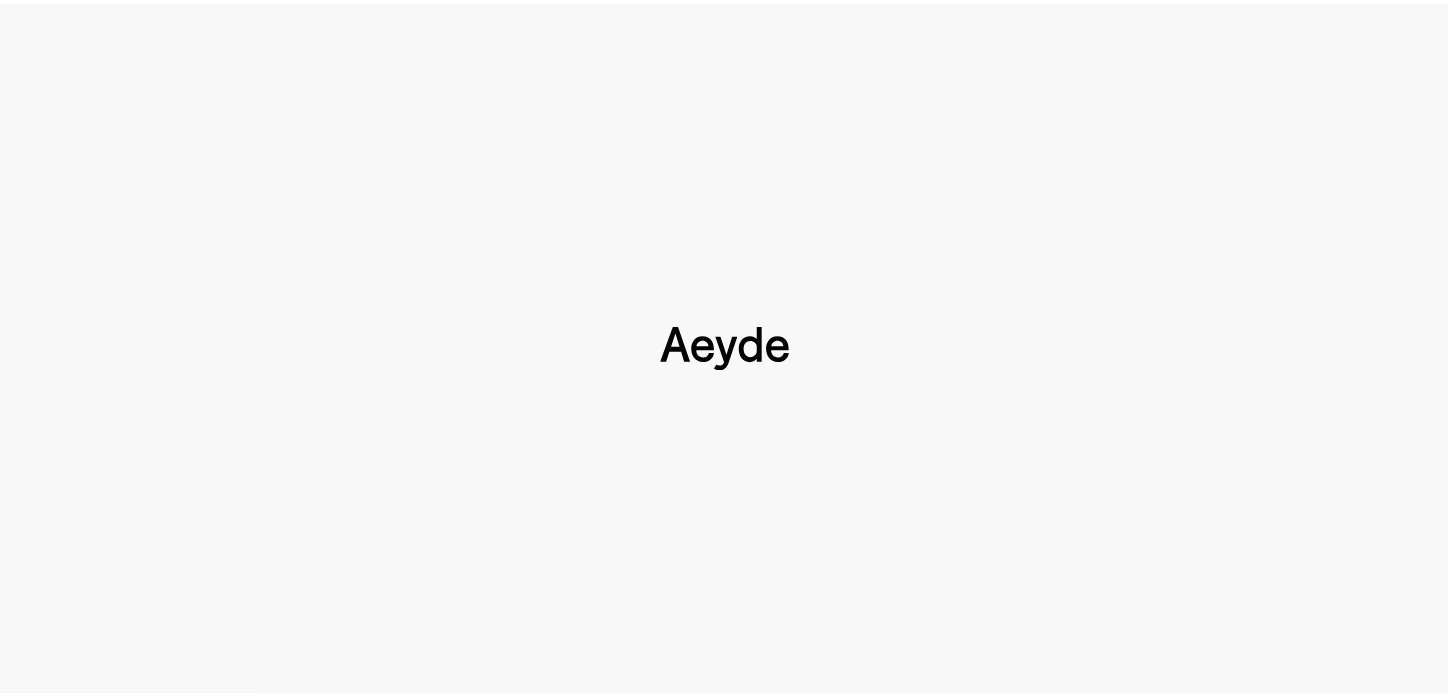 scroll, scrollTop: 0, scrollLeft: 0, axis: both 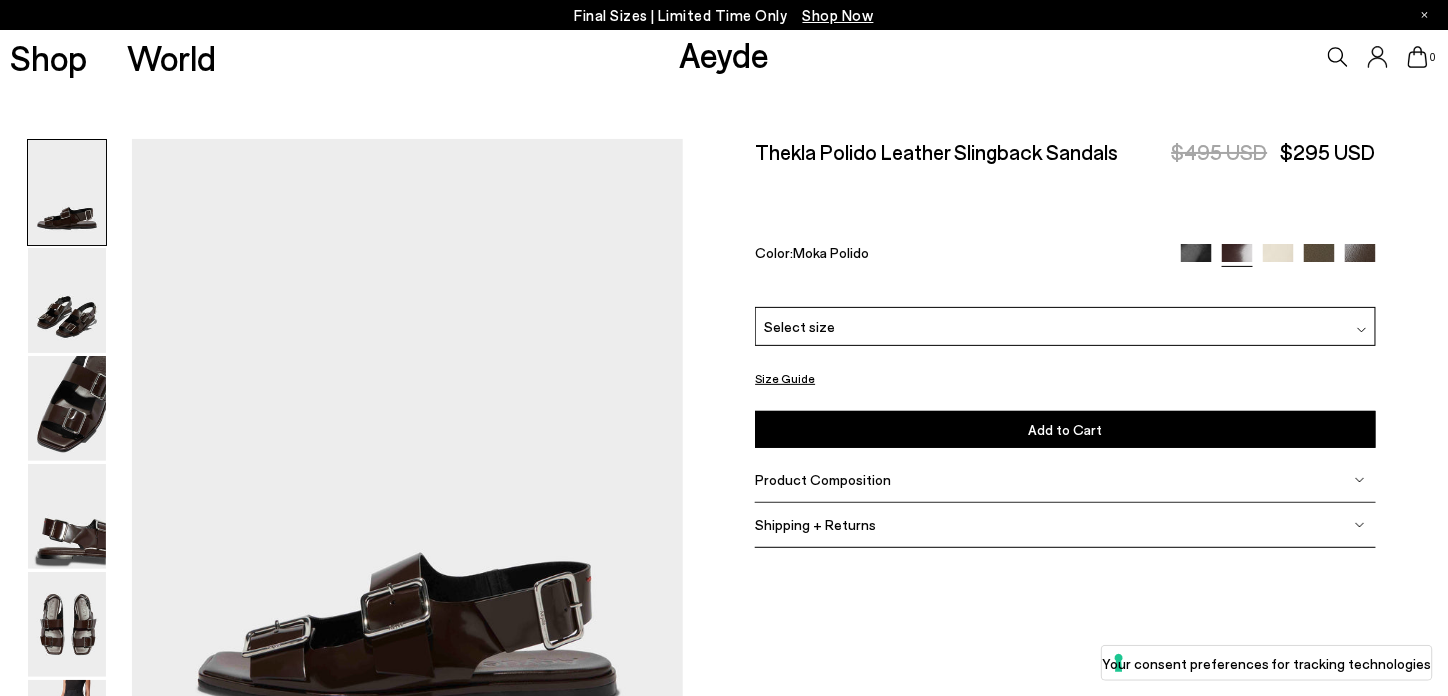 type 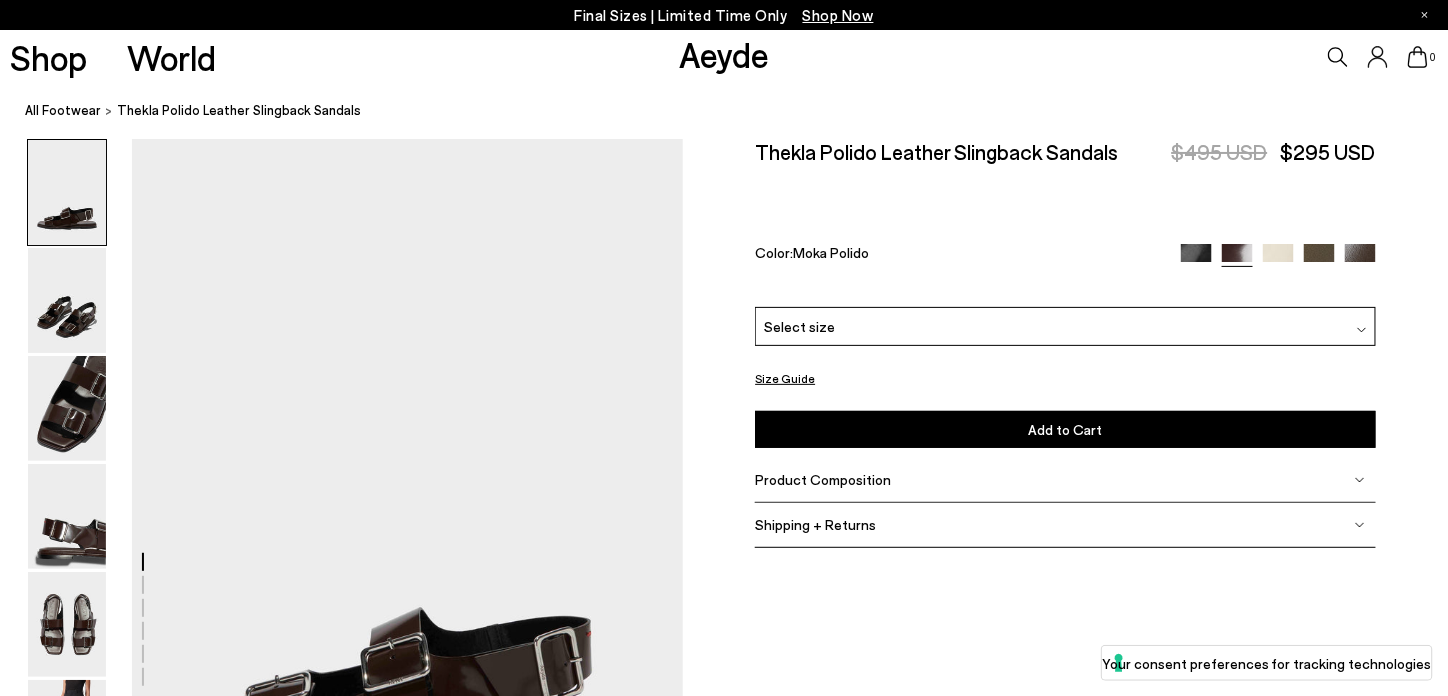 scroll, scrollTop: 100, scrollLeft: 0, axis: vertical 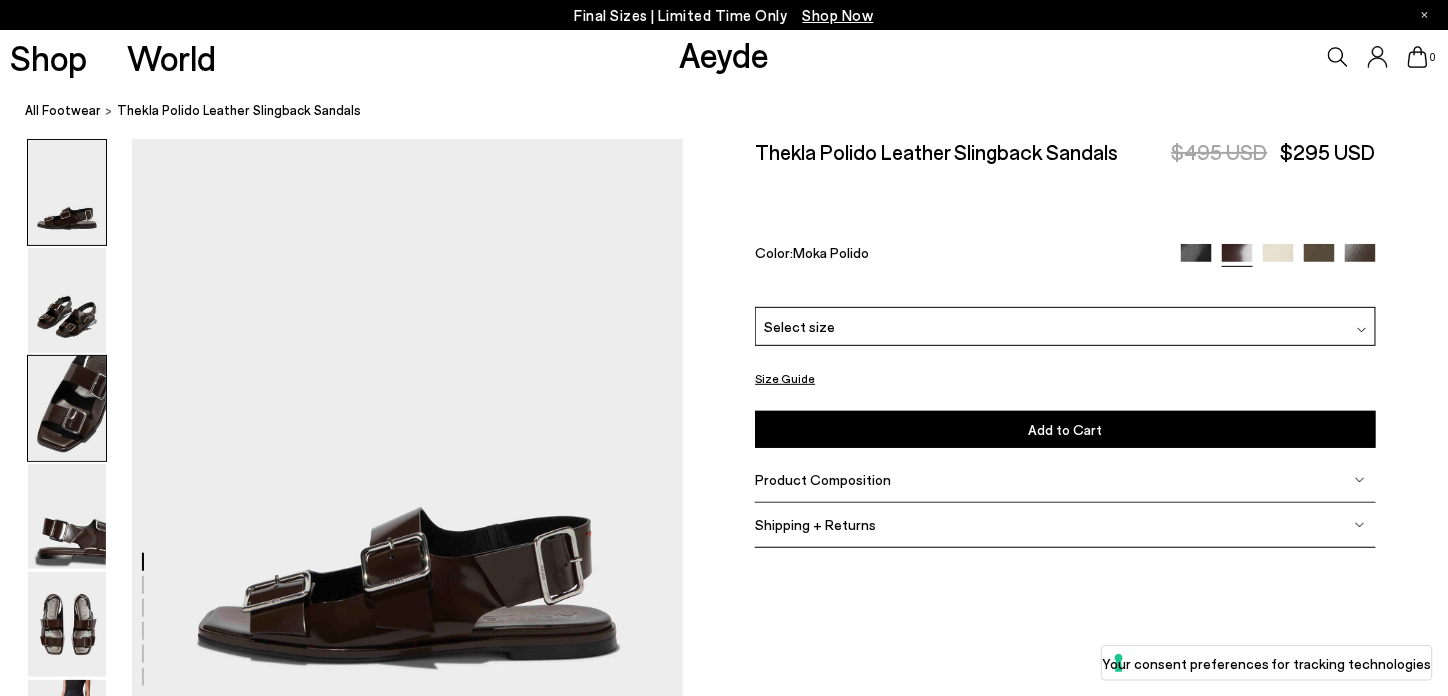 click at bounding box center [67, 408] 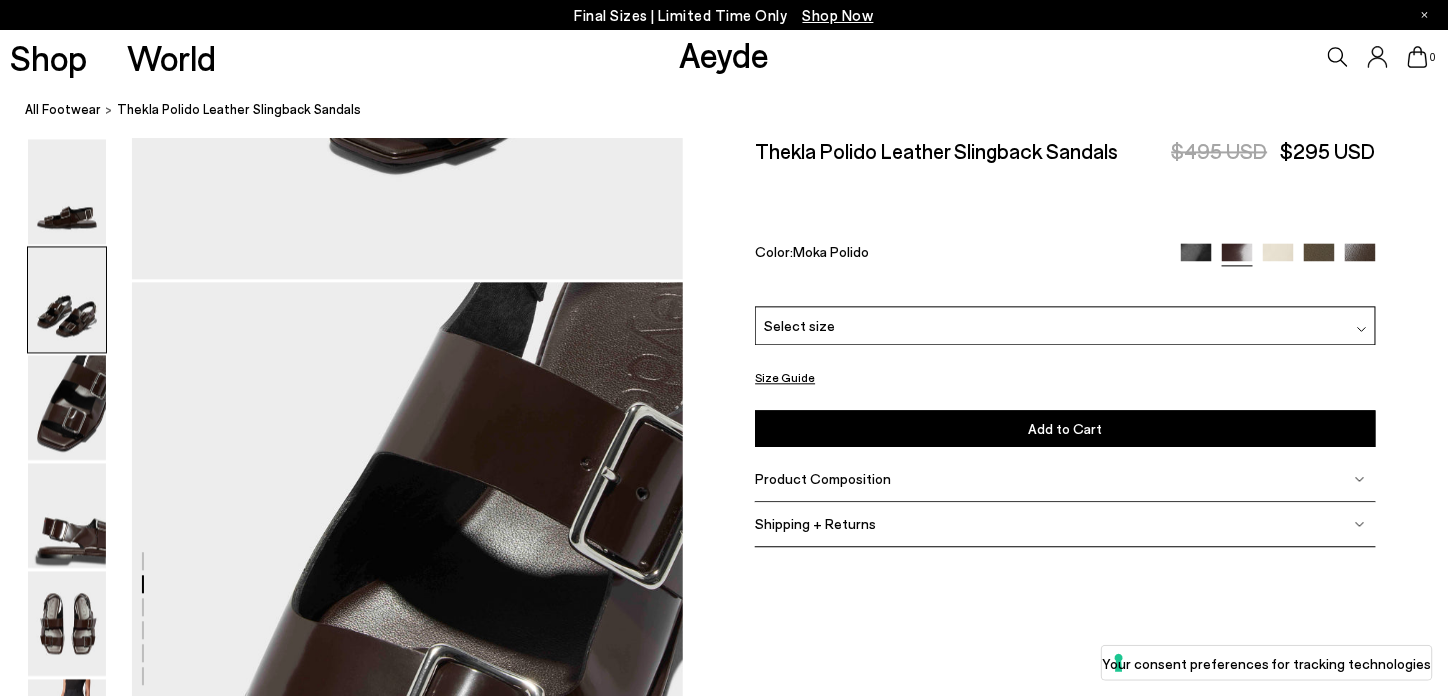 scroll, scrollTop: 1278, scrollLeft: 0, axis: vertical 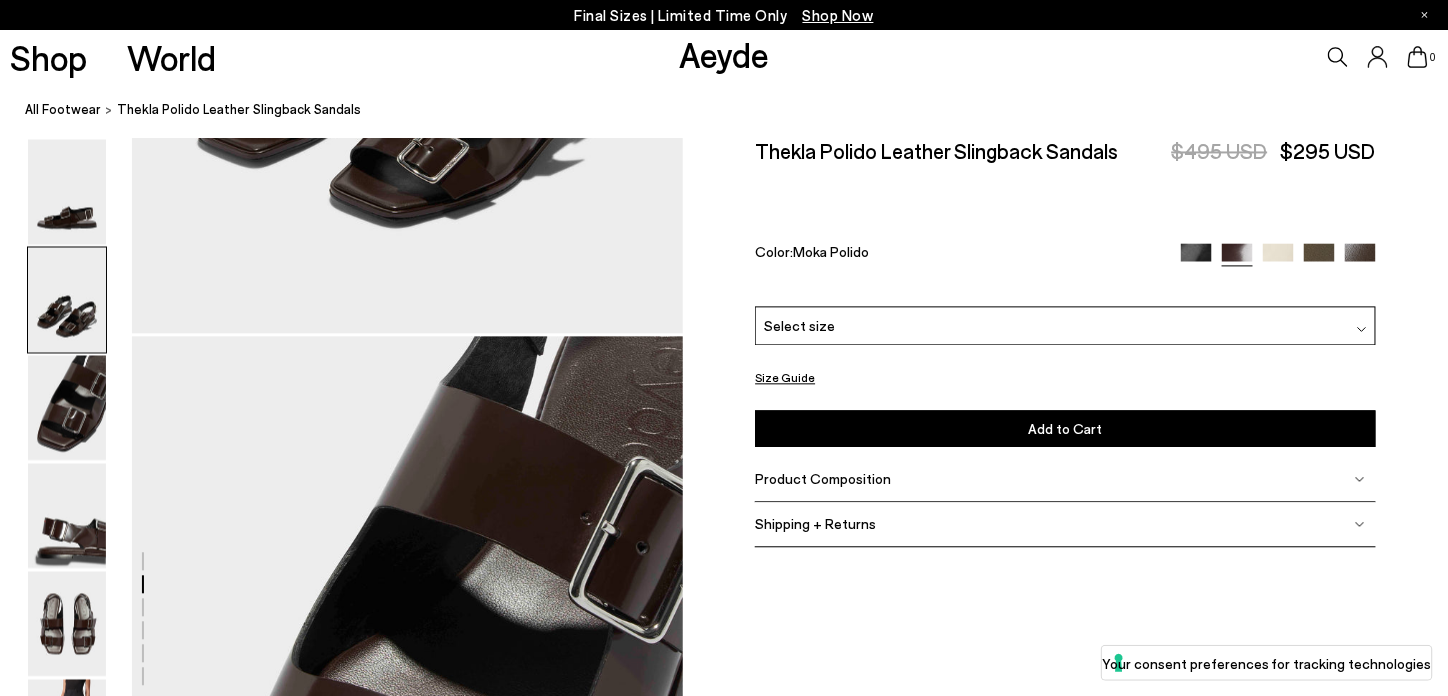 click at bounding box center [1360, 259] 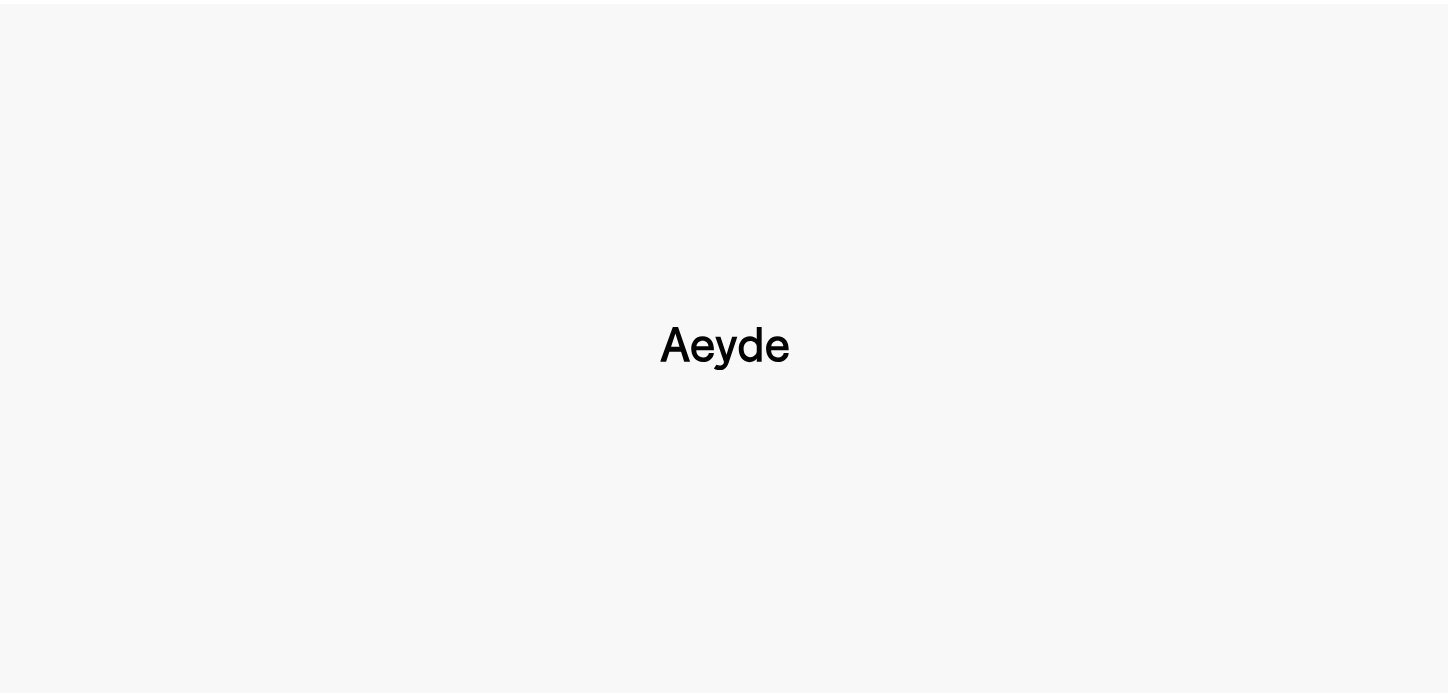 scroll, scrollTop: 0, scrollLeft: 0, axis: both 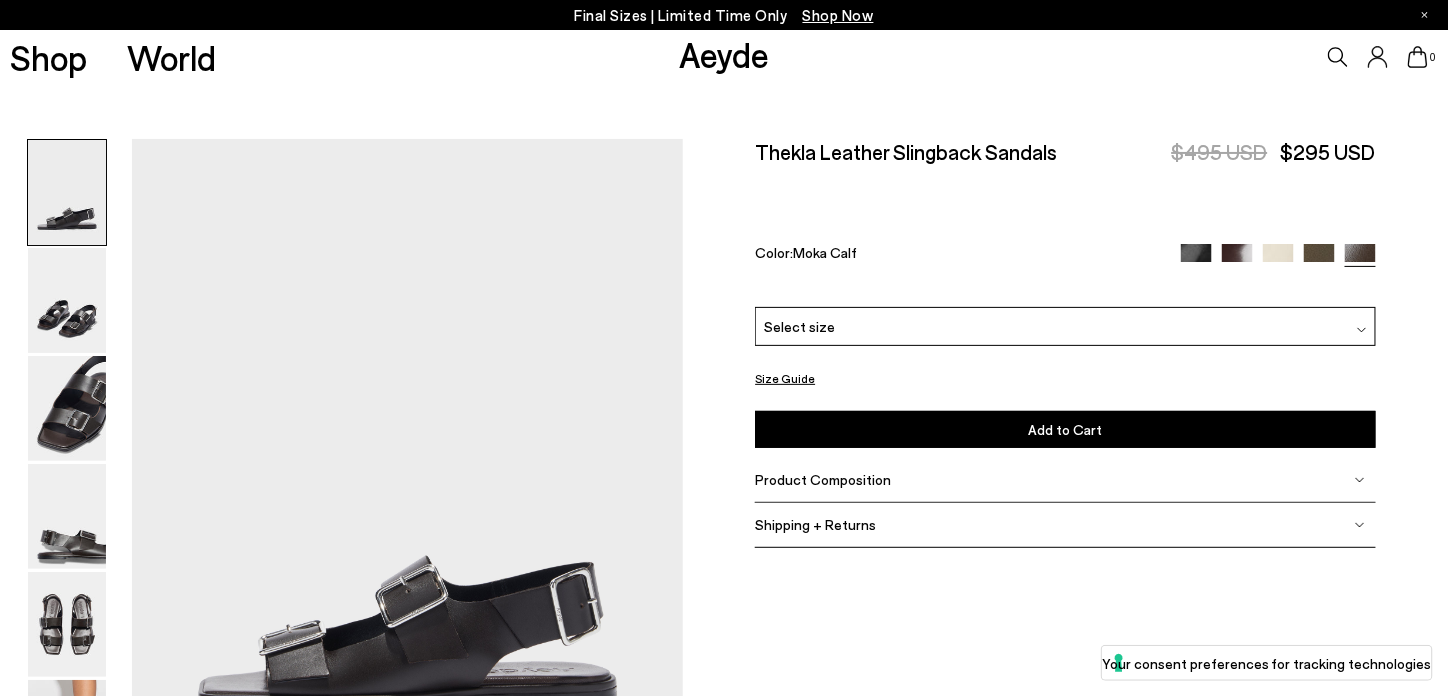 type 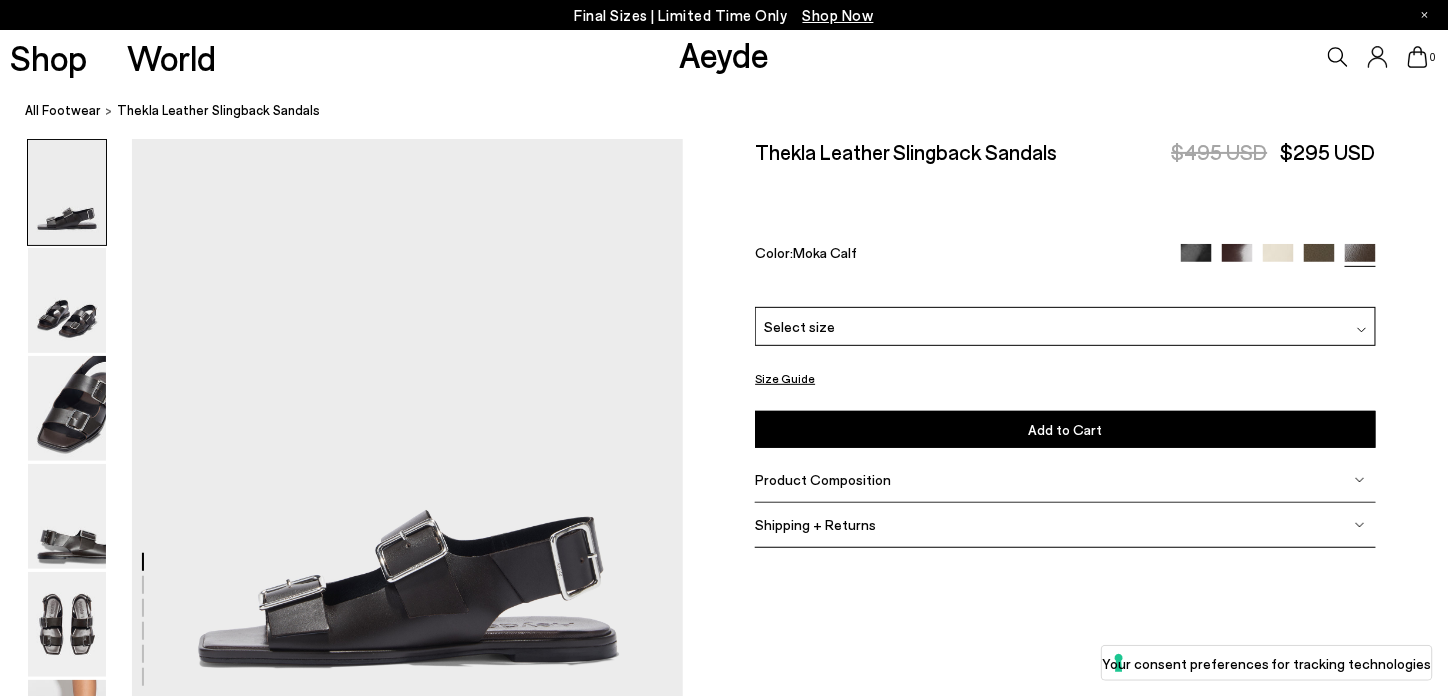 scroll, scrollTop: 200, scrollLeft: 0, axis: vertical 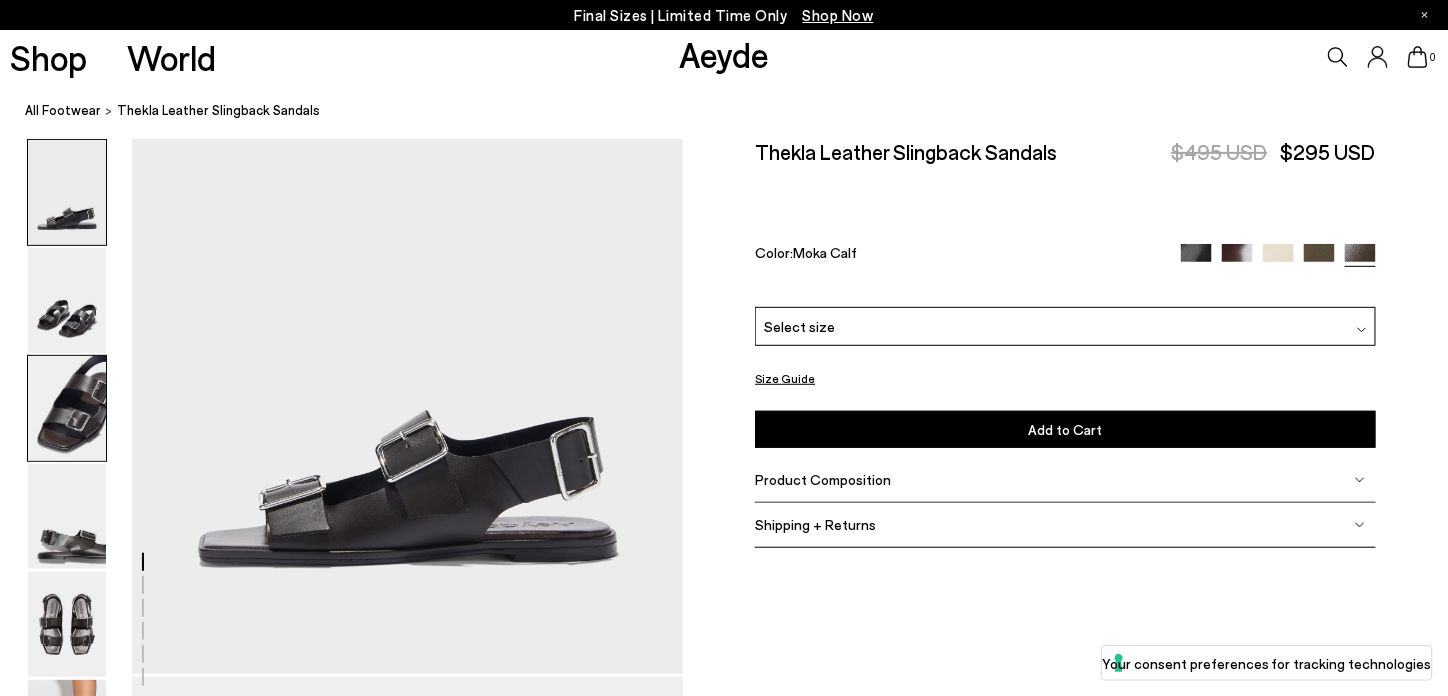 click at bounding box center (67, 408) 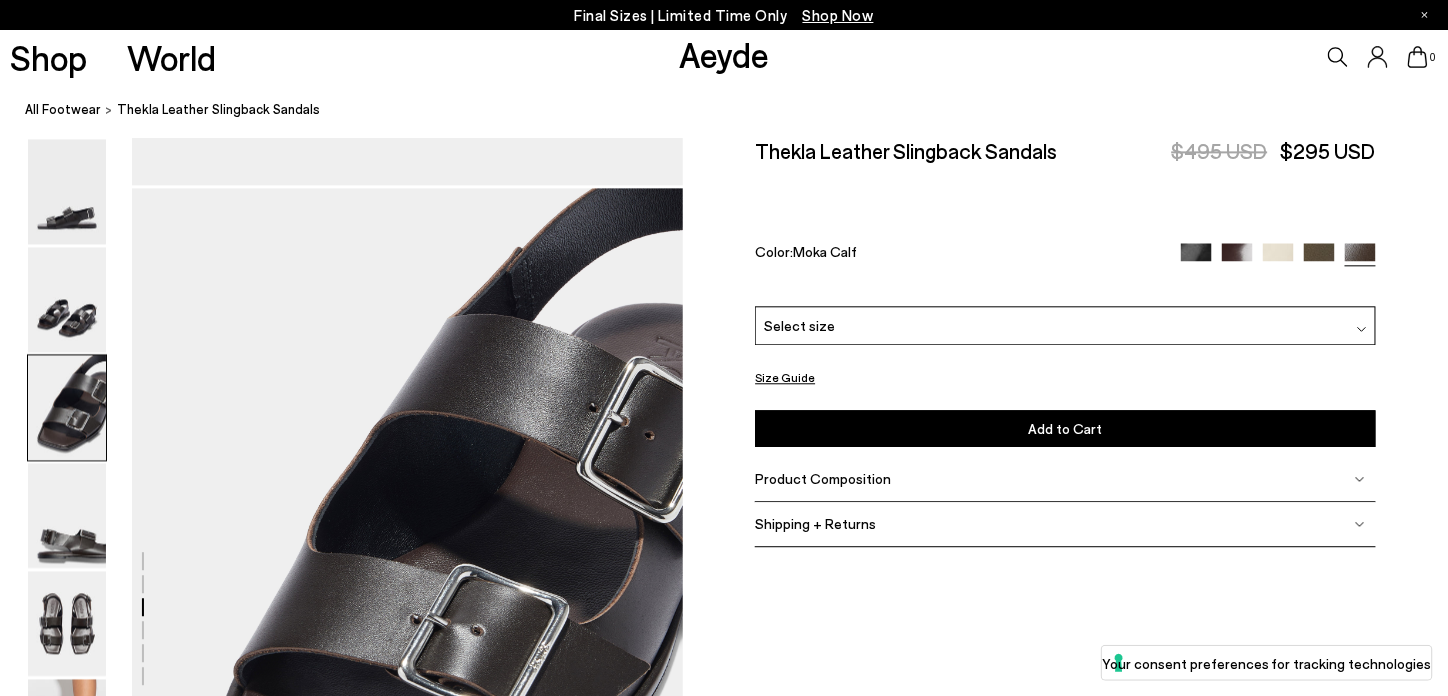 scroll, scrollTop: 1478, scrollLeft: 0, axis: vertical 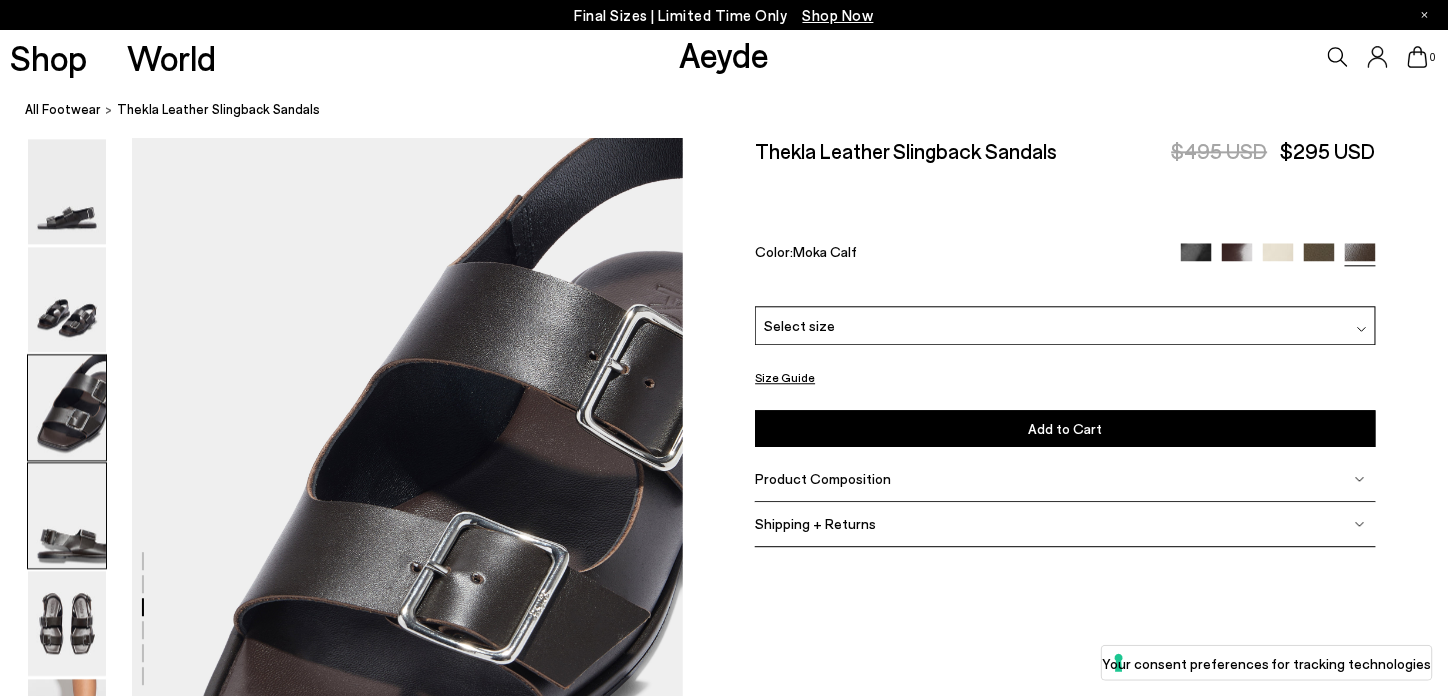 click at bounding box center (67, 516) 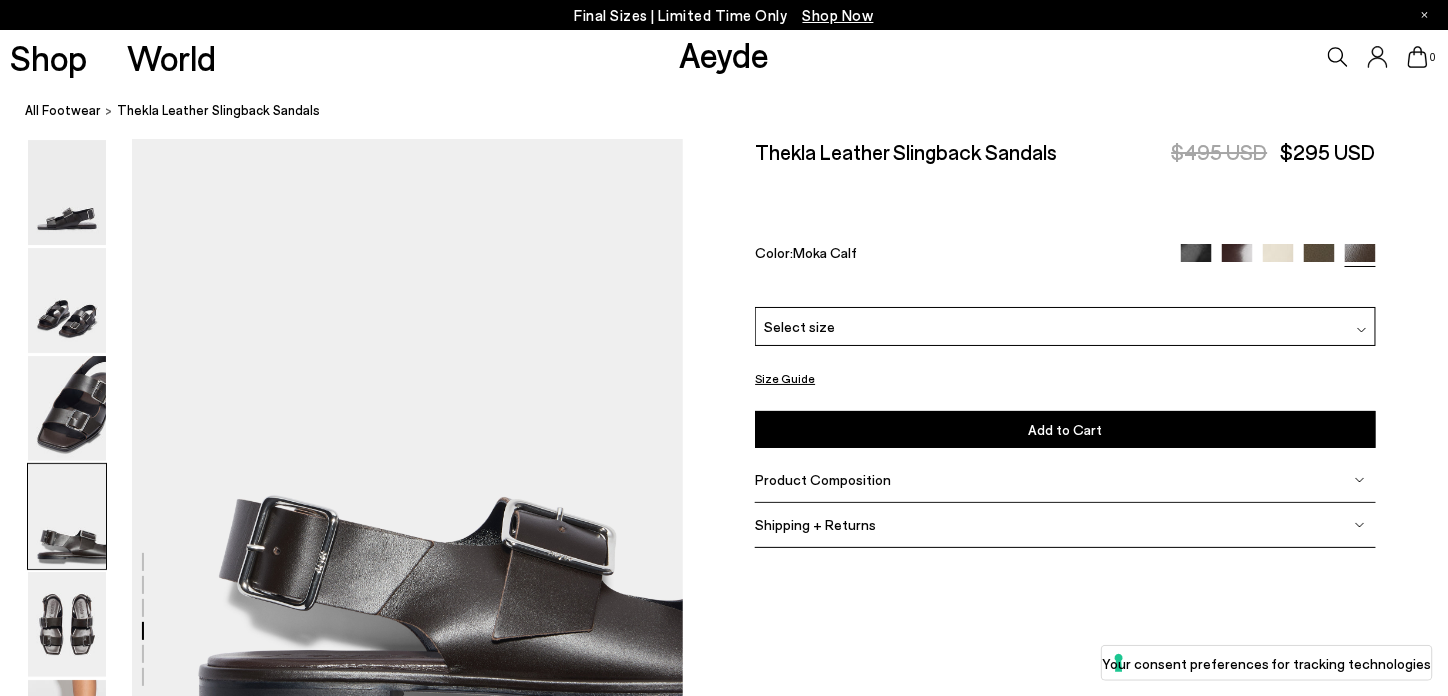 scroll, scrollTop: 2416, scrollLeft: 0, axis: vertical 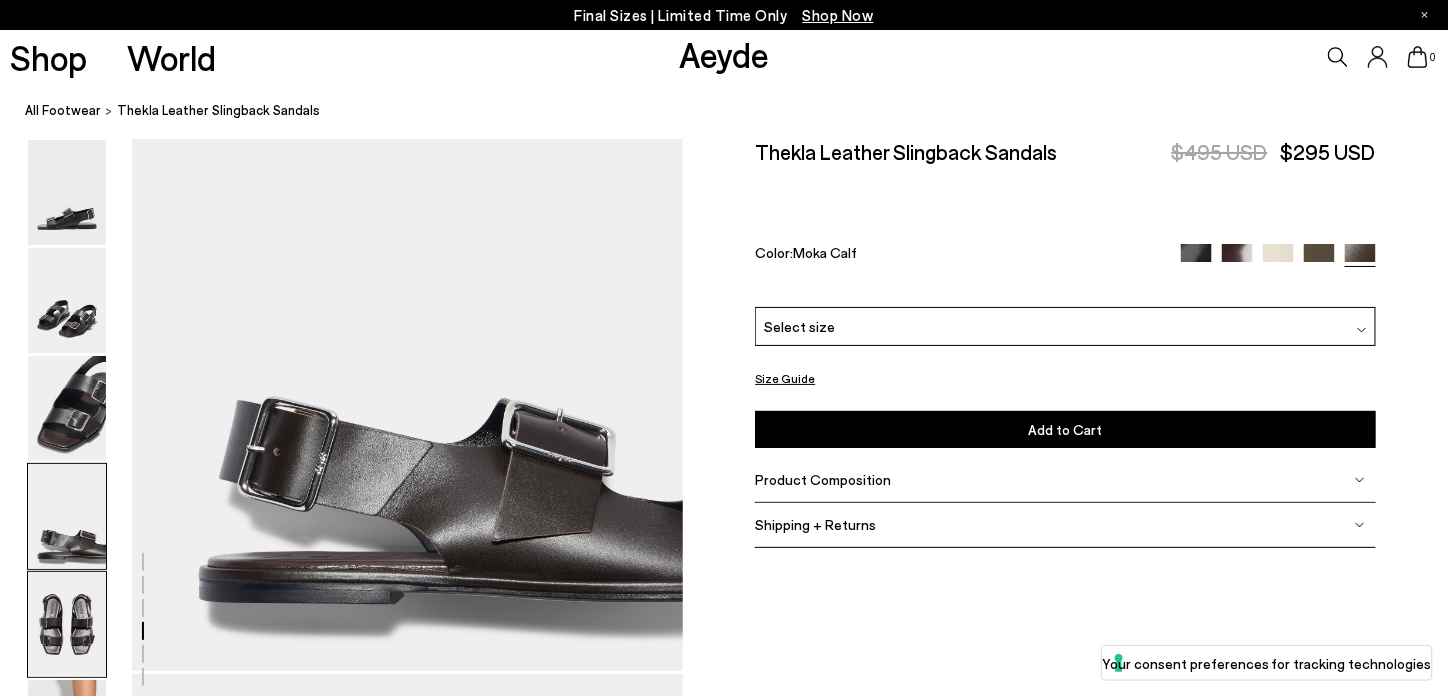 click at bounding box center [67, 624] 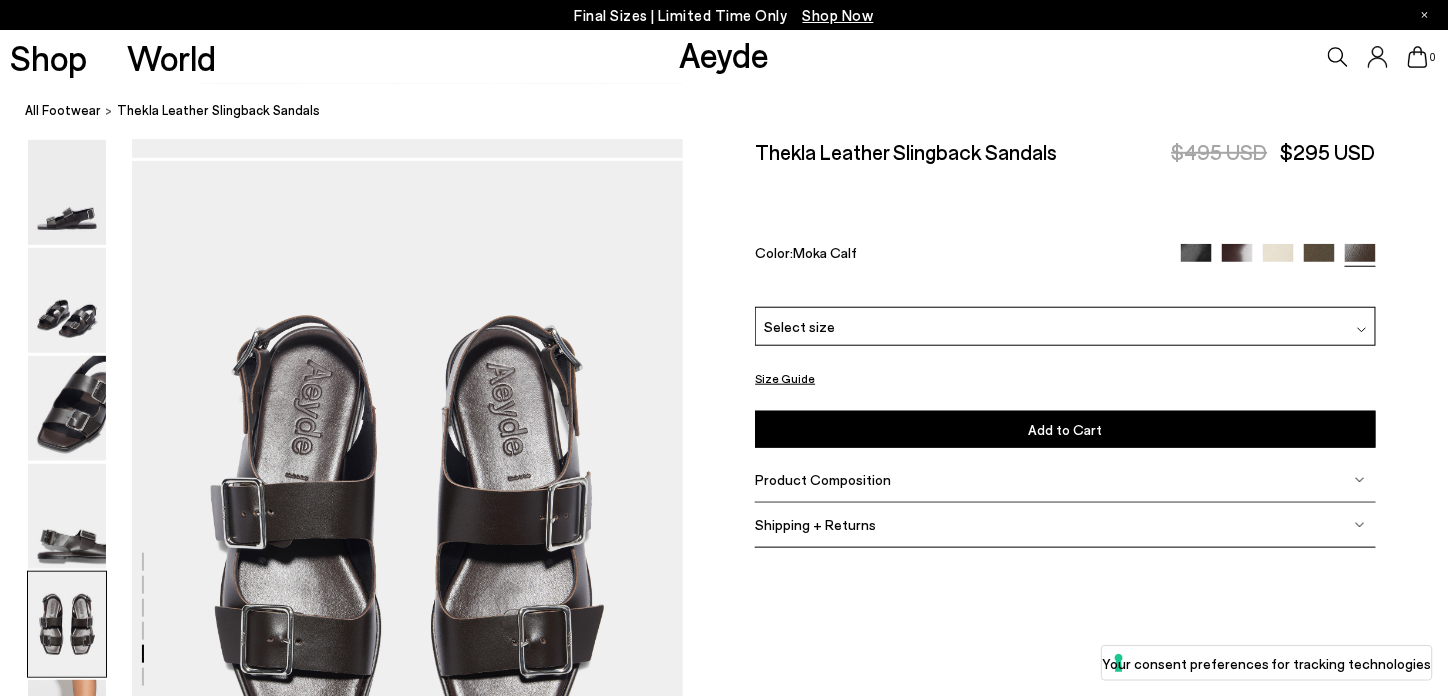 scroll, scrollTop: 2954, scrollLeft: 0, axis: vertical 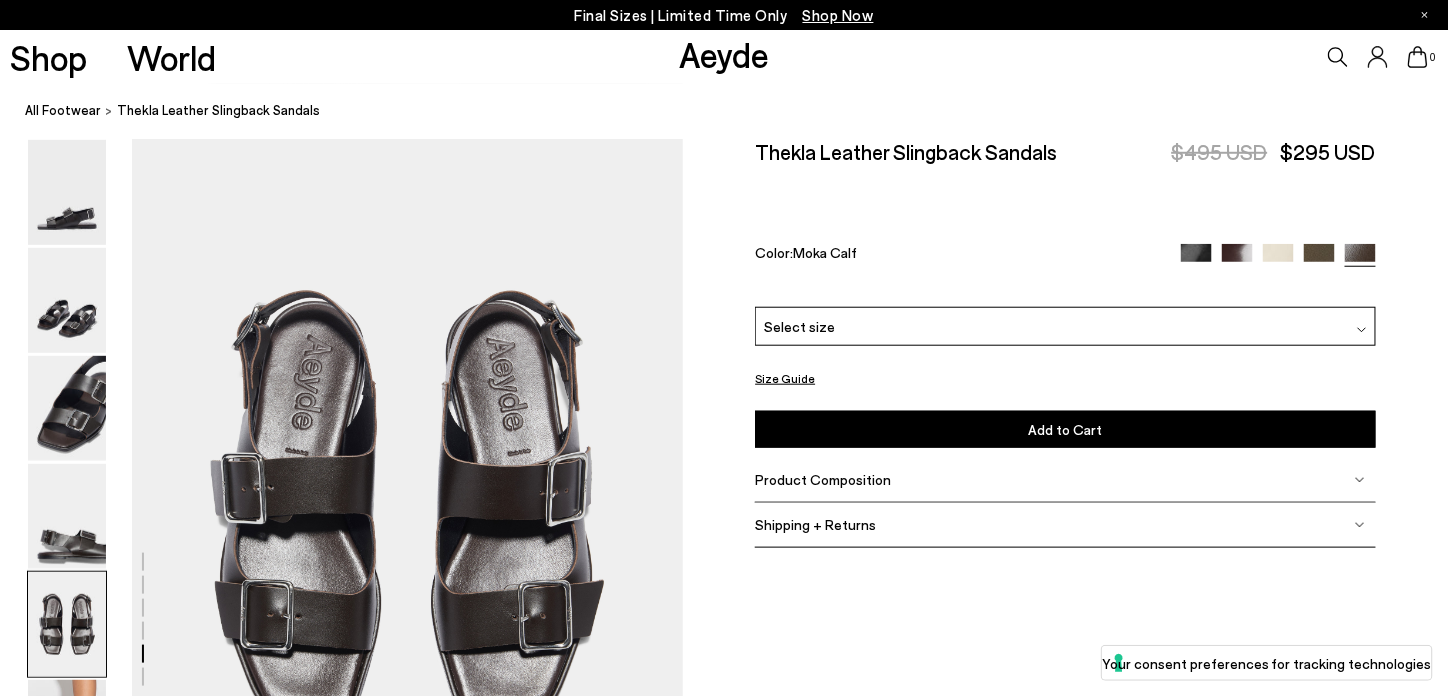 click at bounding box center [1319, 259] 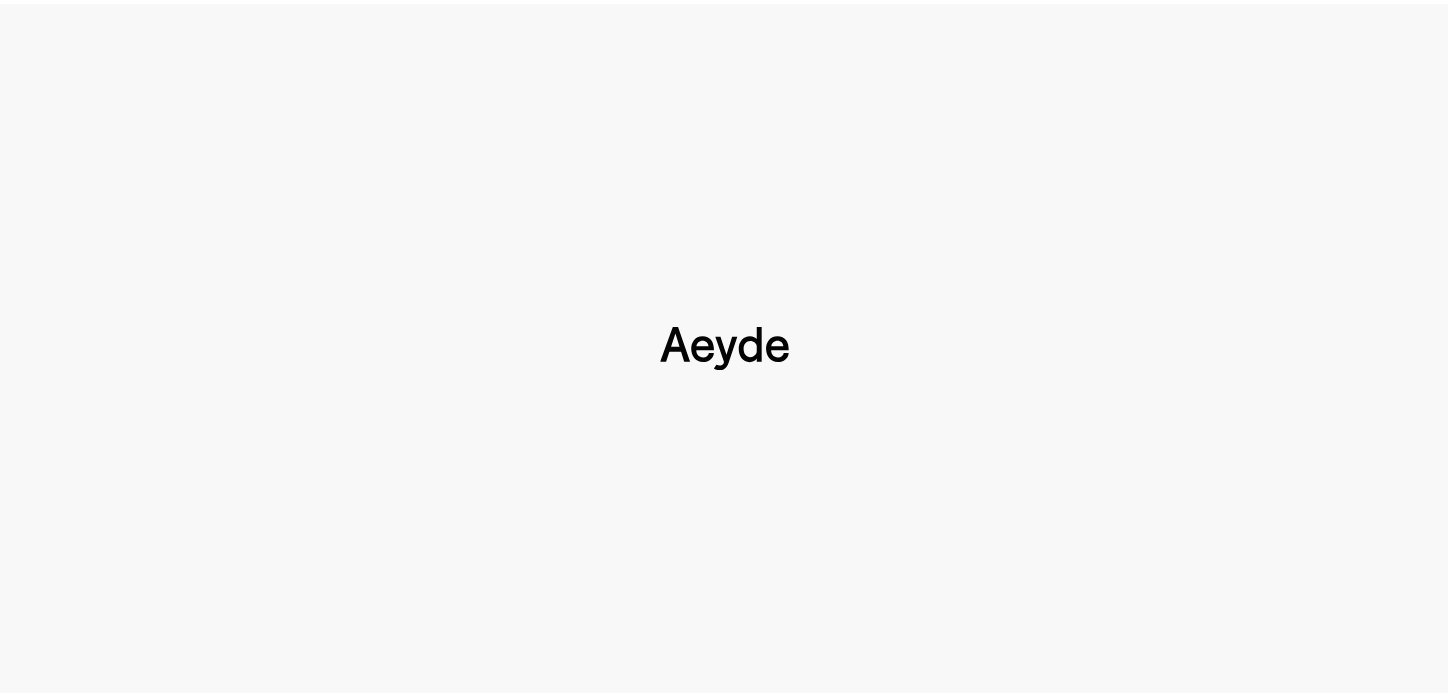 scroll, scrollTop: 0, scrollLeft: 0, axis: both 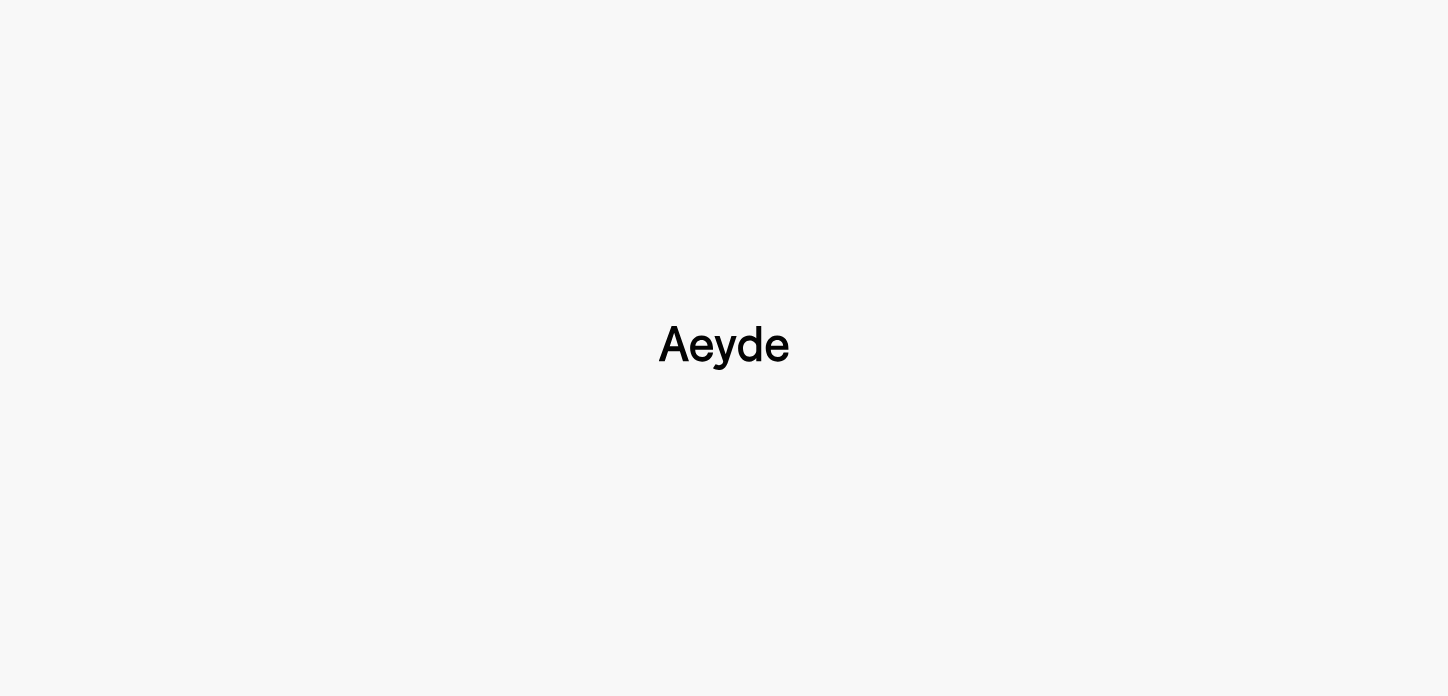 type 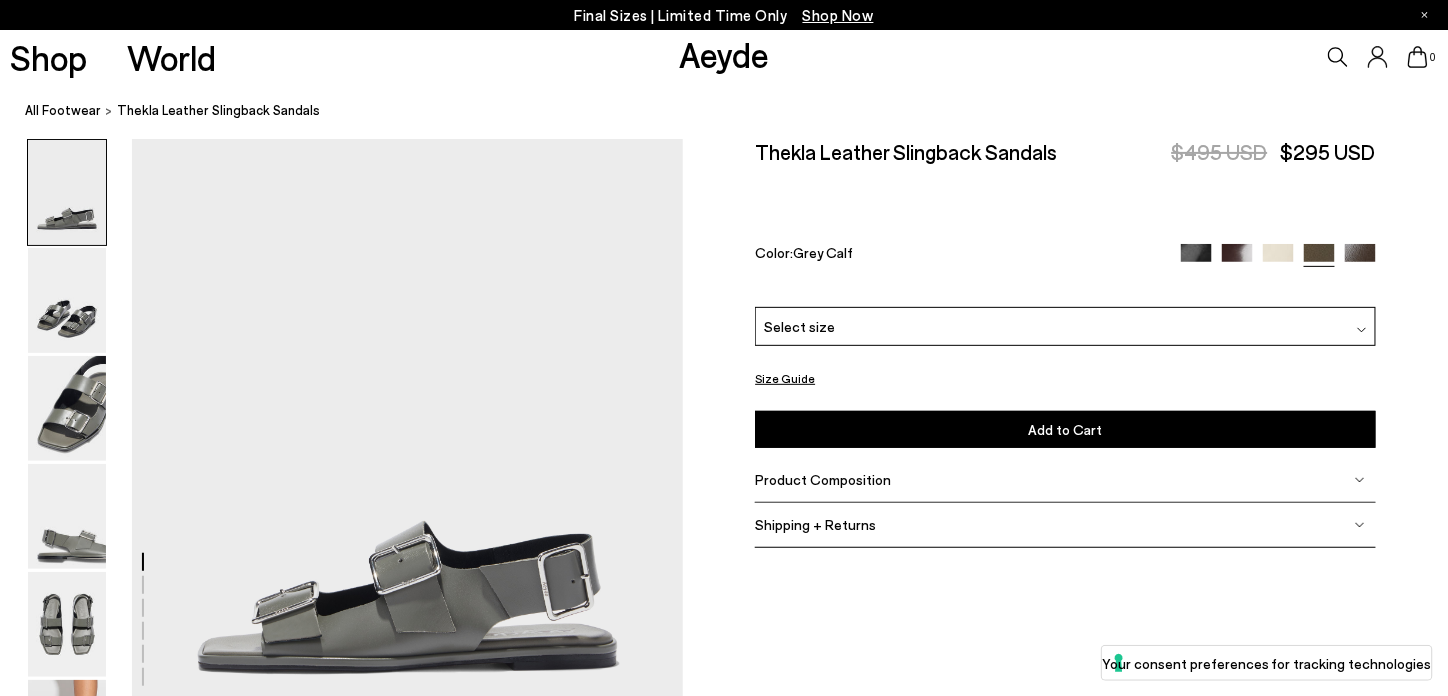 scroll, scrollTop: 200, scrollLeft: 0, axis: vertical 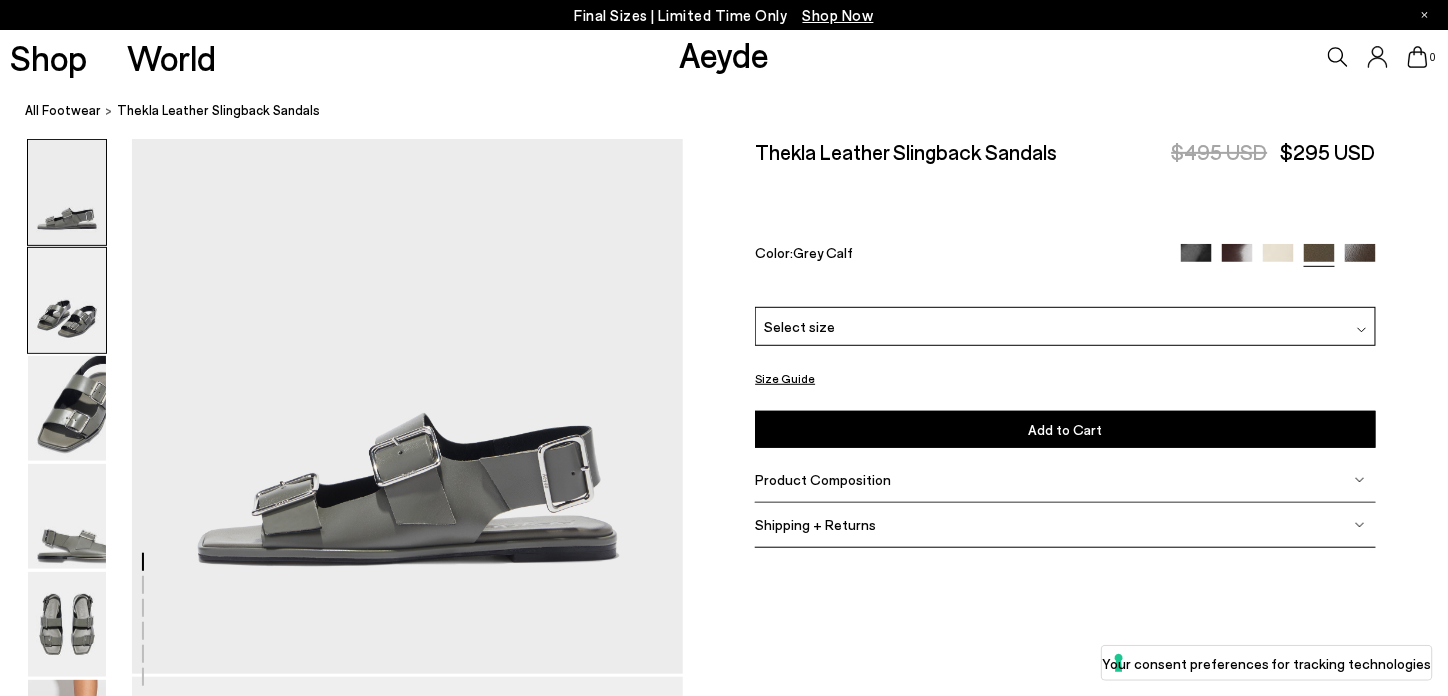 click at bounding box center [67, 300] 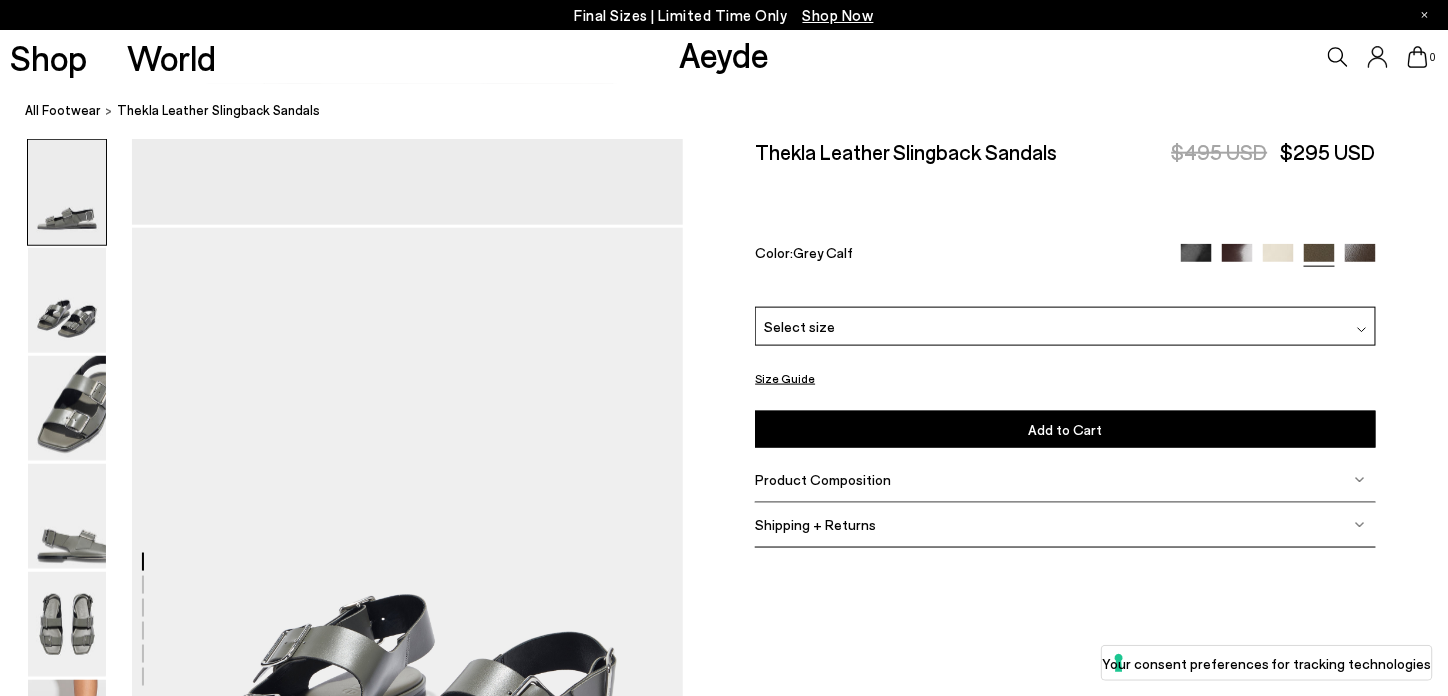 scroll, scrollTop: 640, scrollLeft: 0, axis: vertical 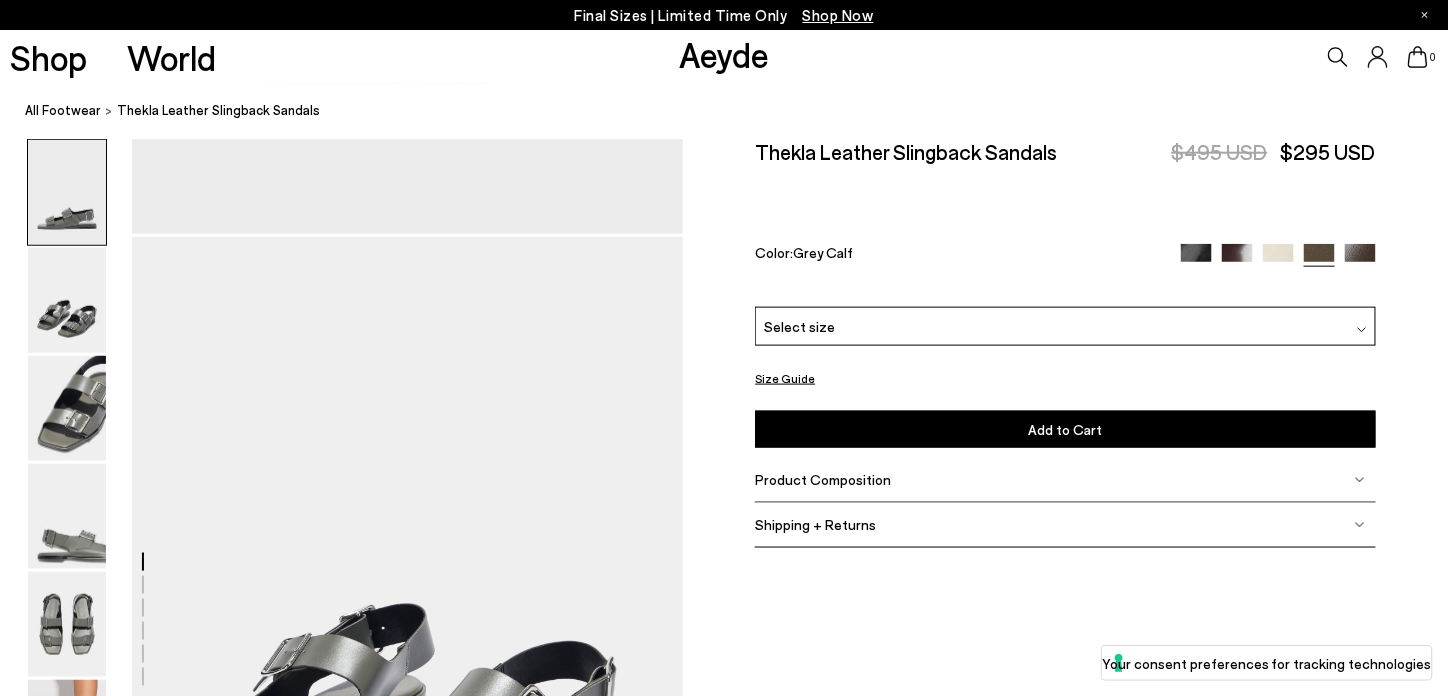 click at bounding box center (1237, 259) 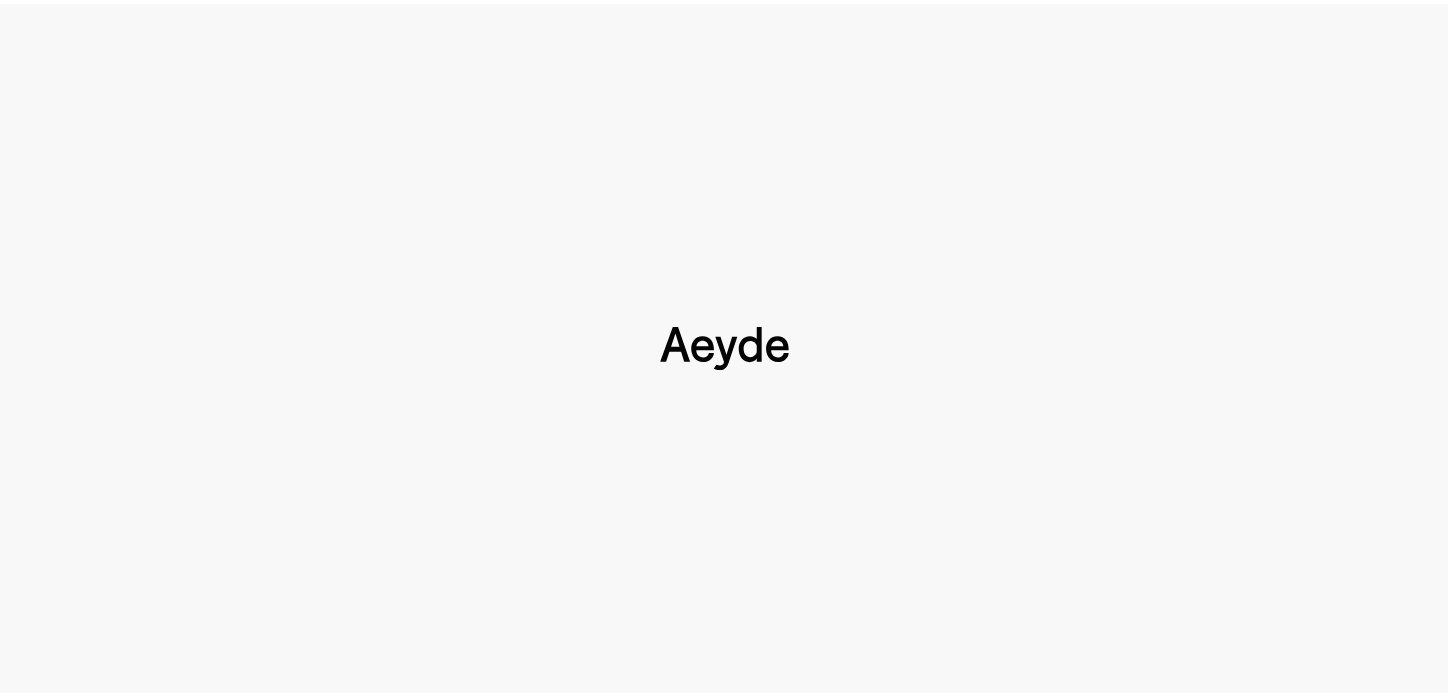 scroll, scrollTop: 0, scrollLeft: 0, axis: both 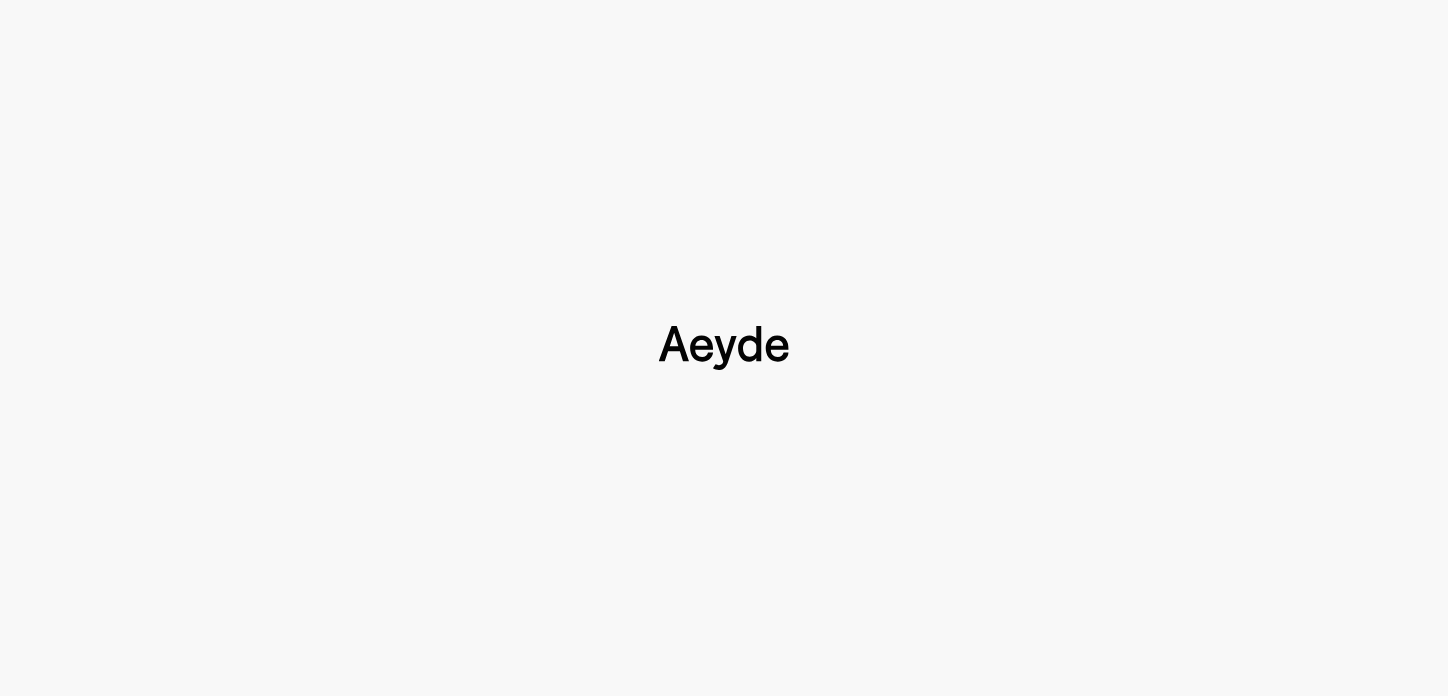 type 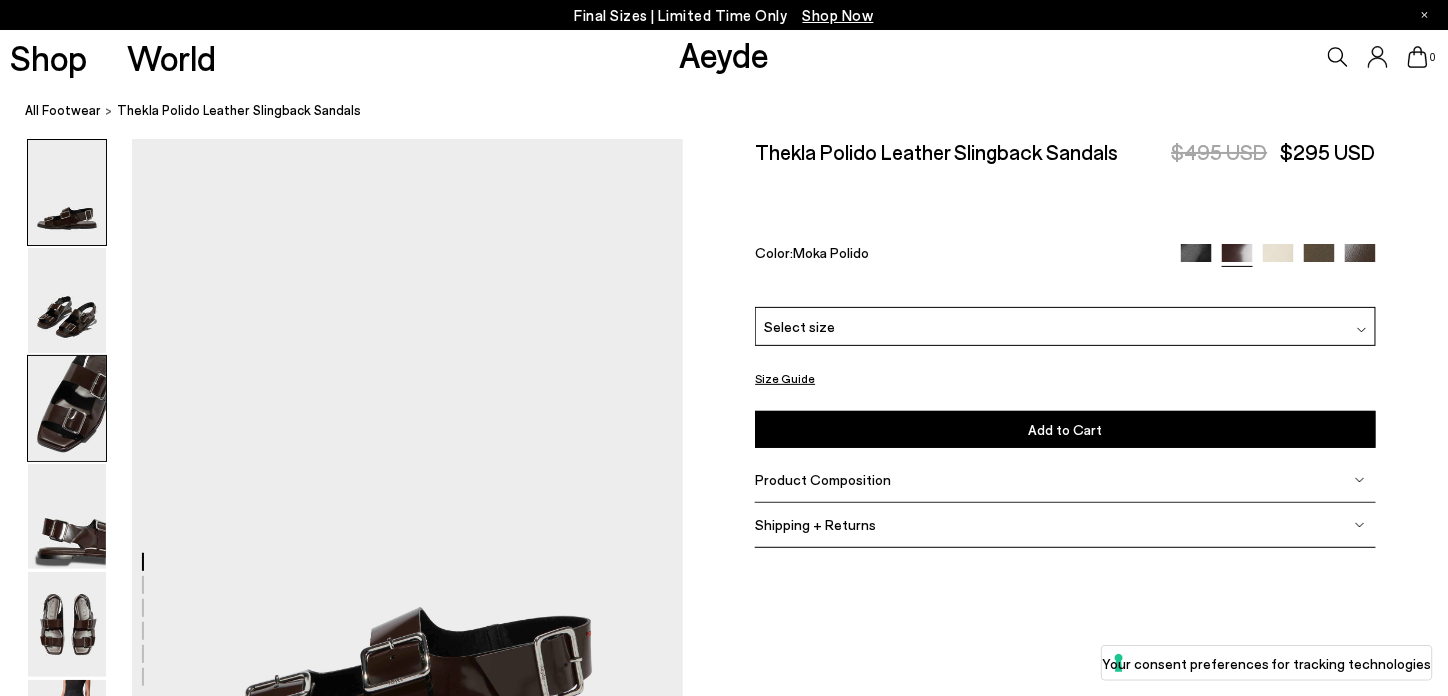 click at bounding box center [67, 408] 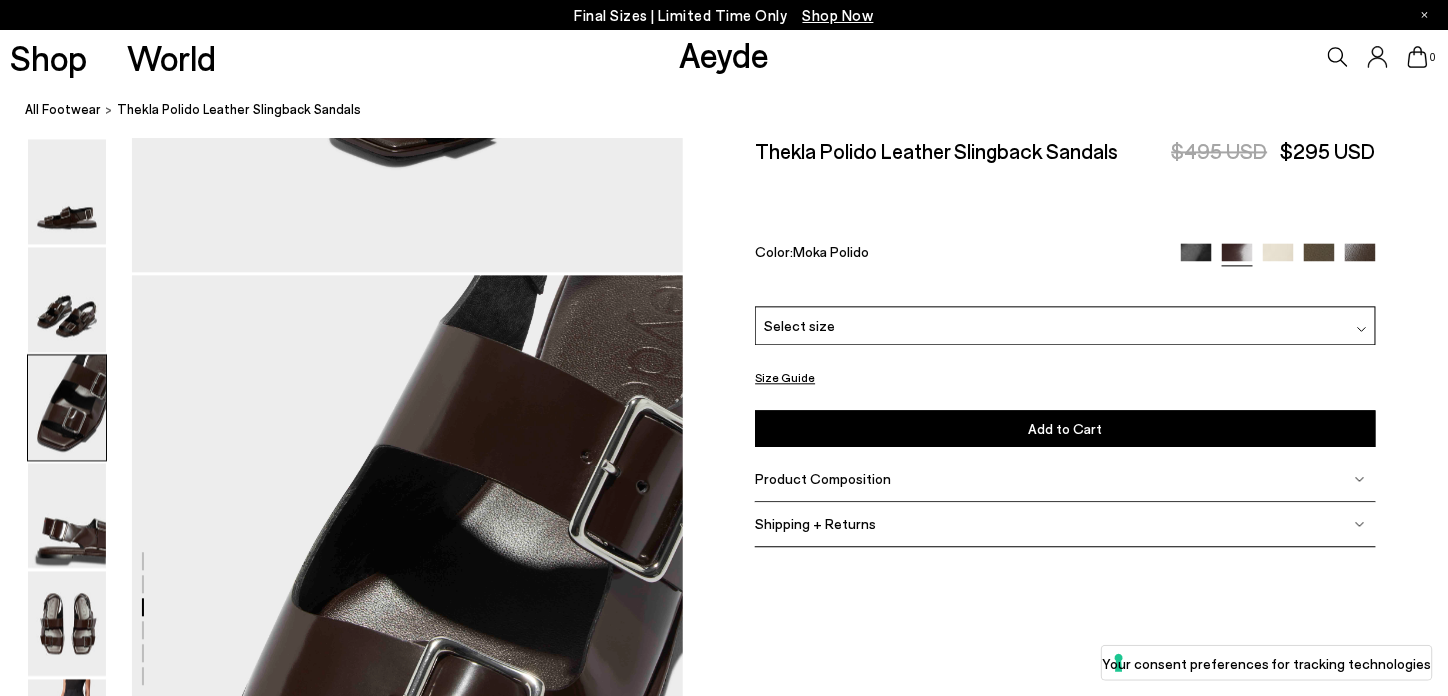 scroll, scrollTop: 1478, scrollLeft: 0, axis: vertical 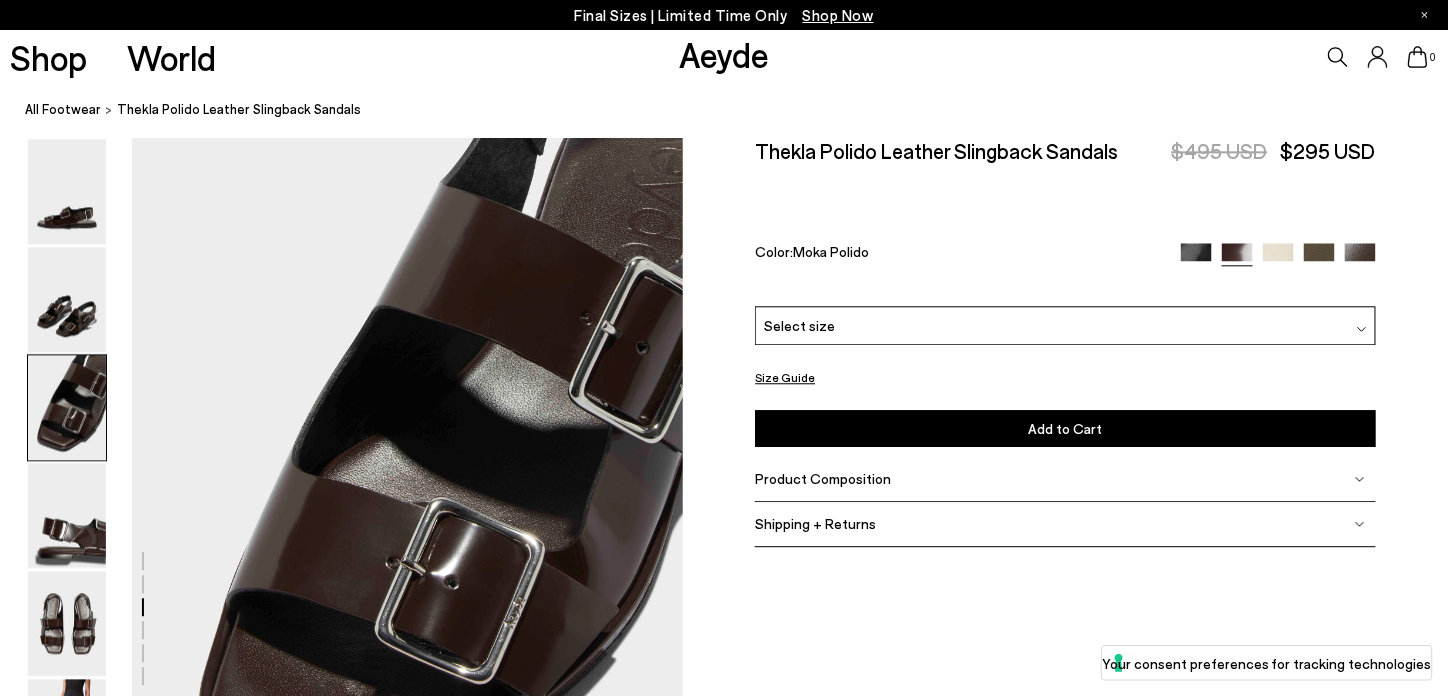 click at bounding box center (1360, 259) 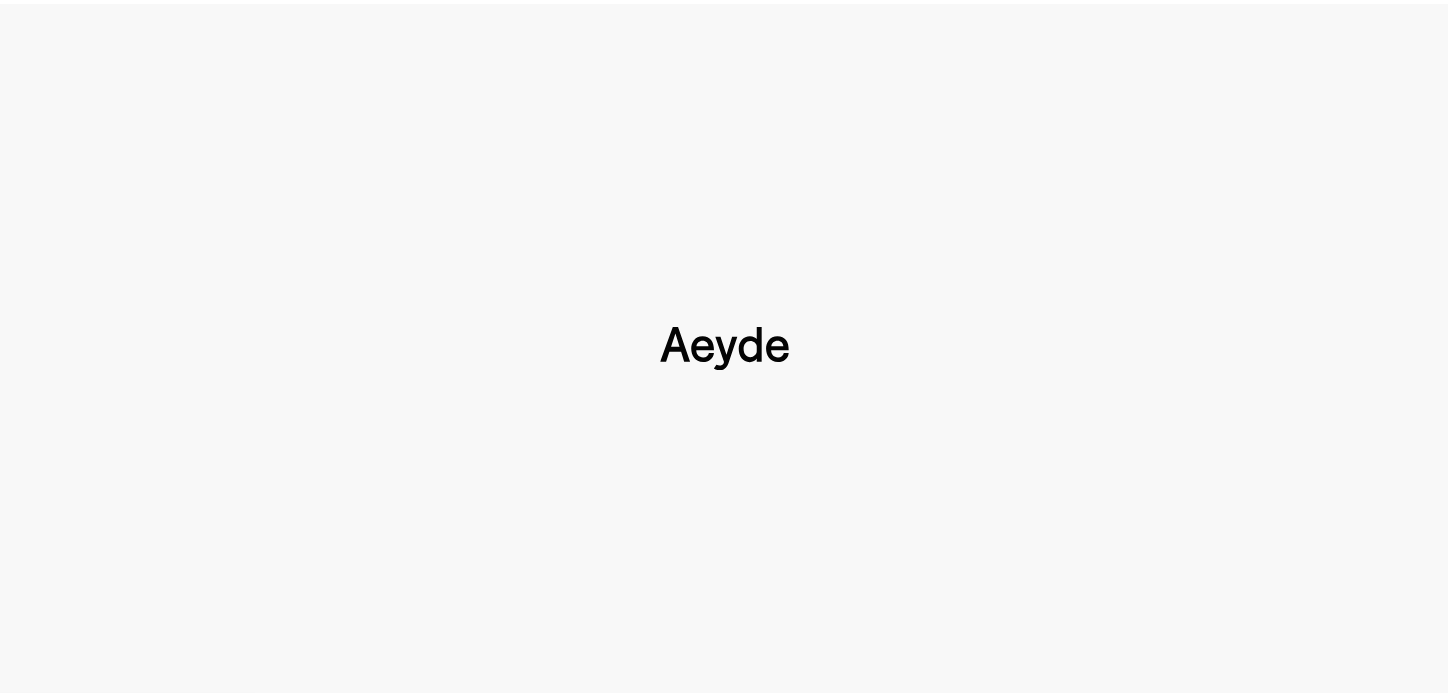scroll, scrollTop: 0, scrollLeft: 0, axis: both 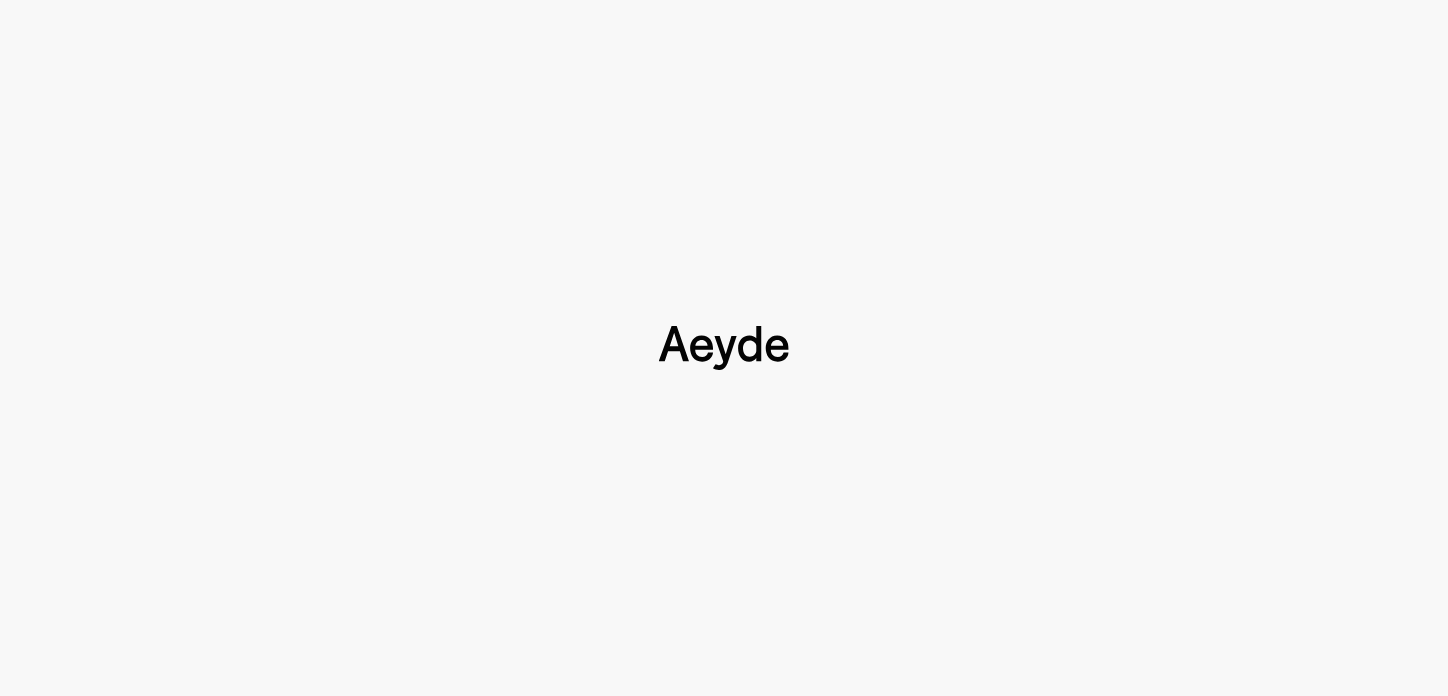 type 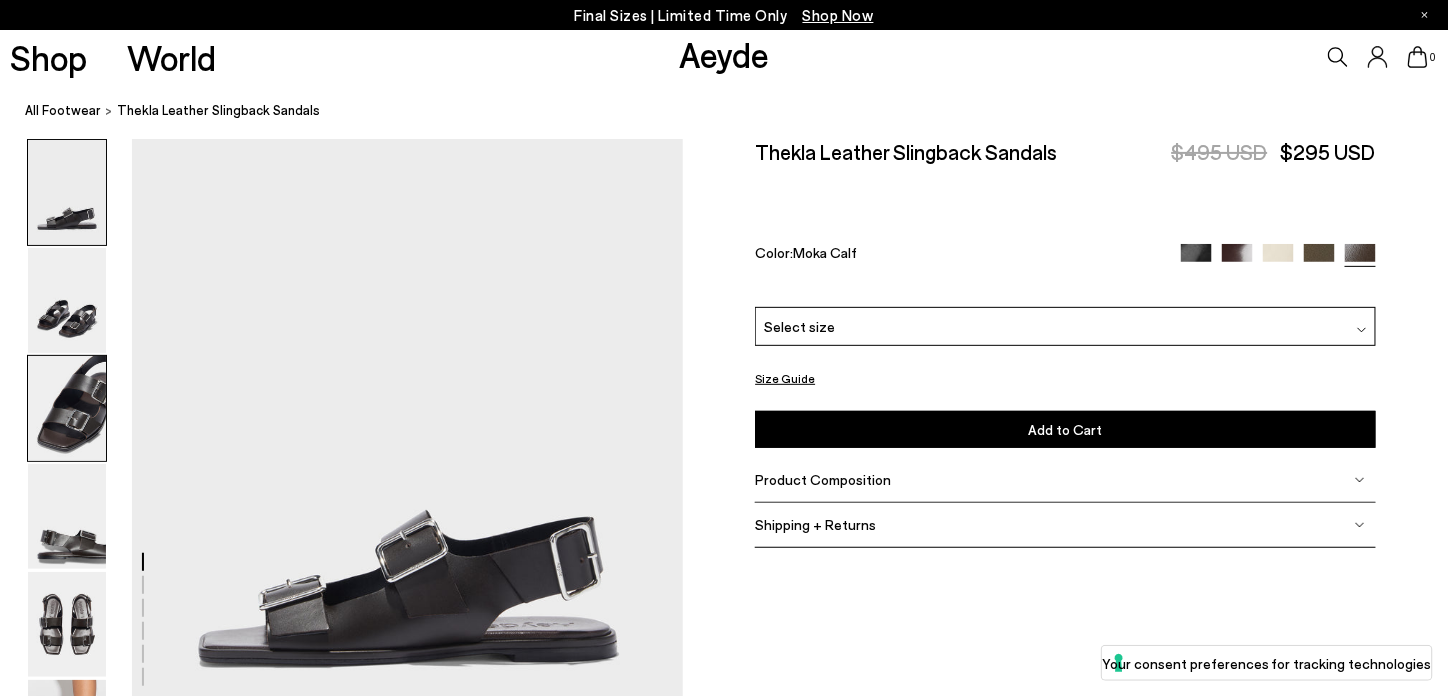 click at bounding box center [67, 408] 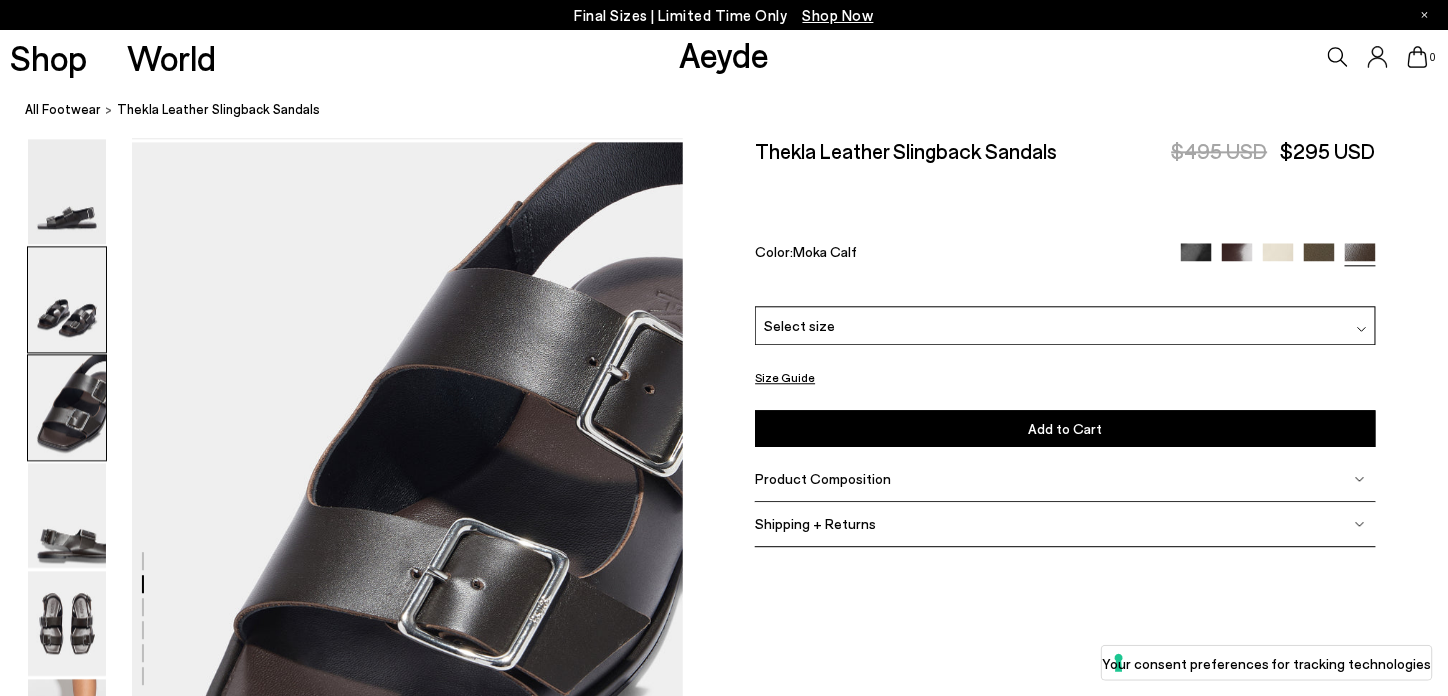 scroll, scrollTop: 1478, scrollLeft: 0, axis: vertical 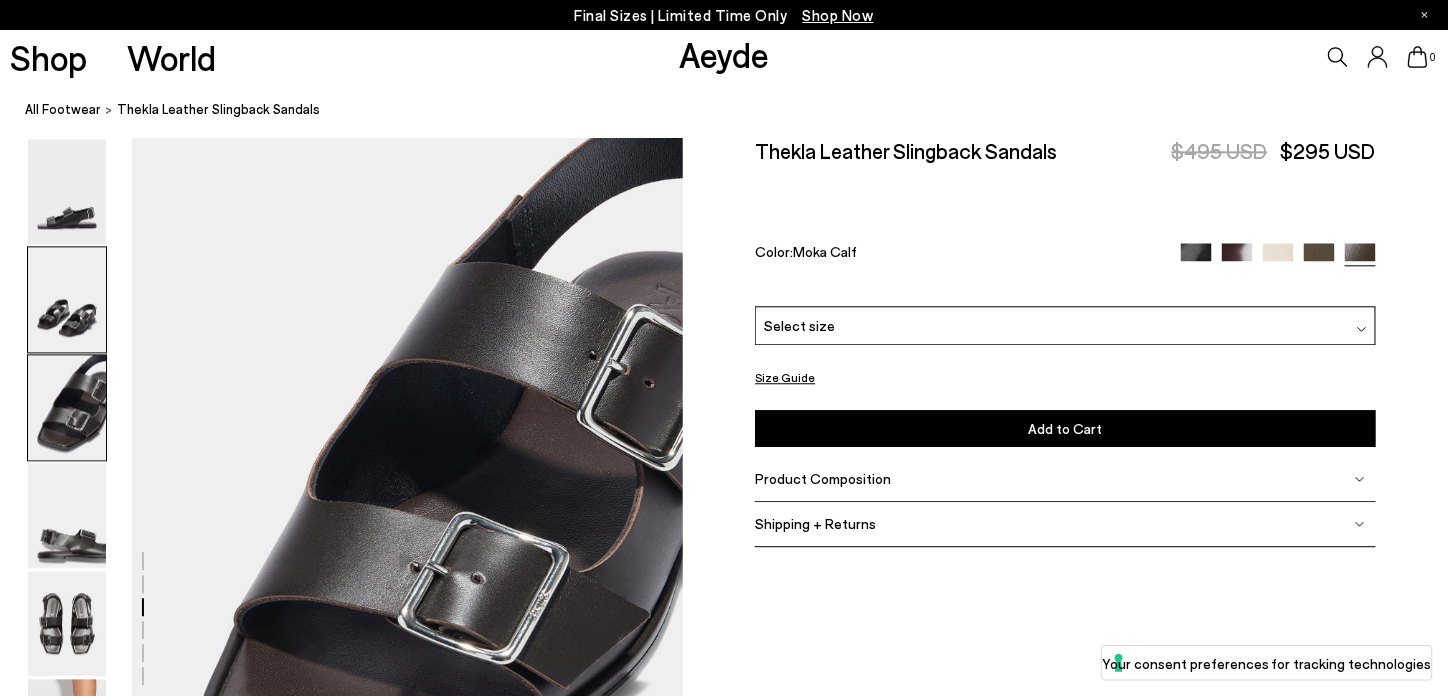 click at bounding box center (67, 300) 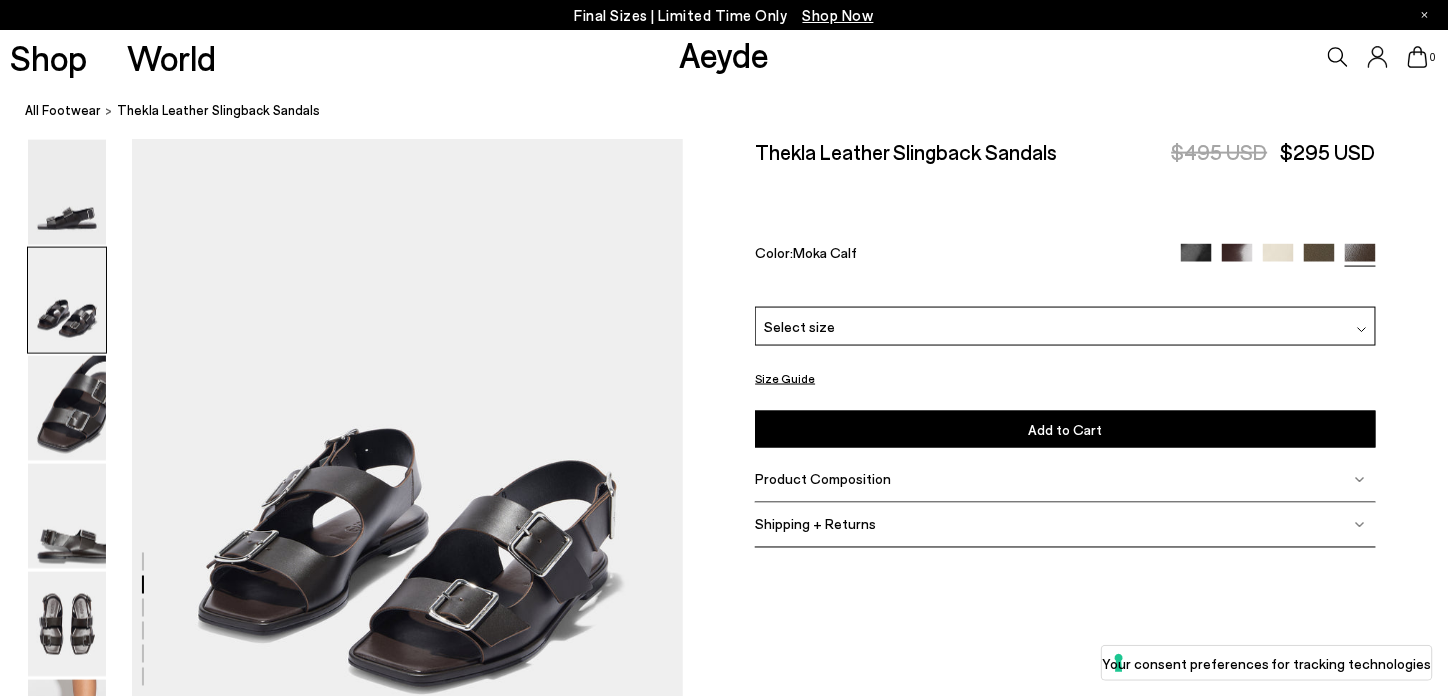 scroll, scrollTop: 840, scrollLeft: 0, axis: vertical 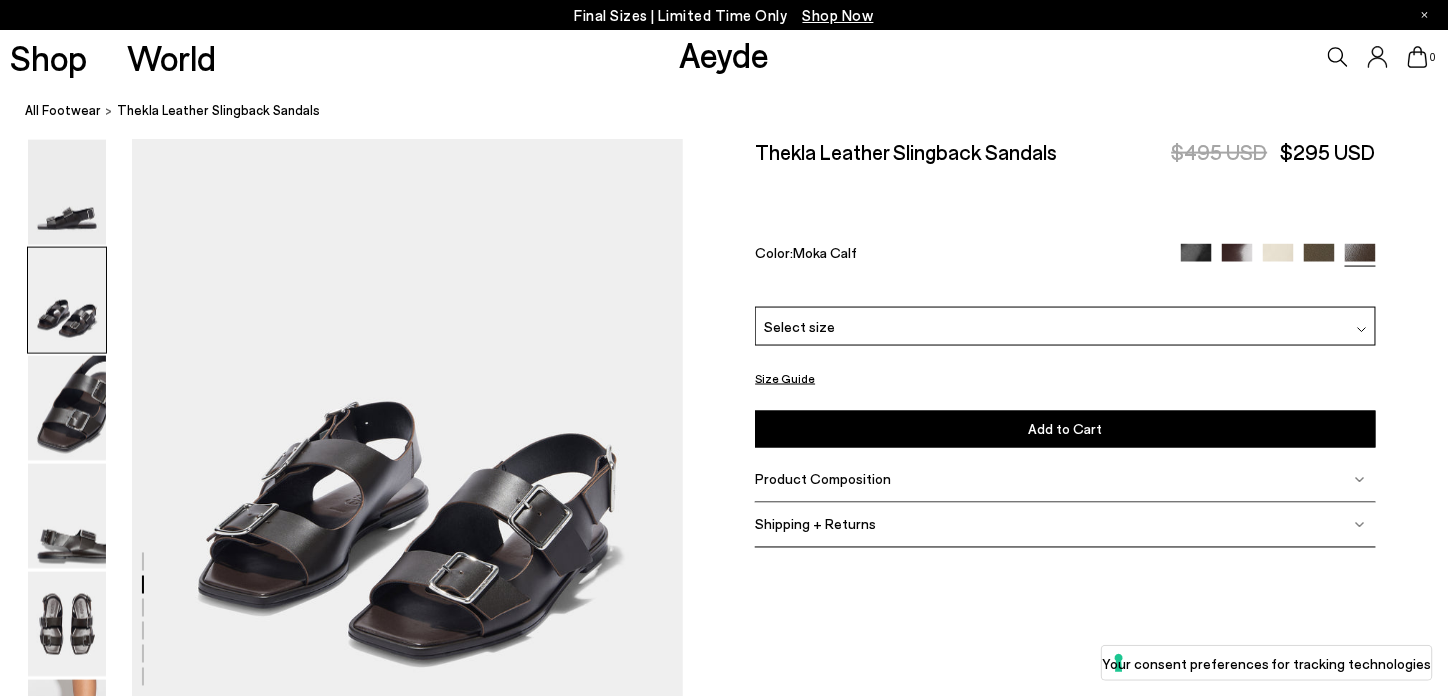 click on "Select size" at bounding box center [799, 326] 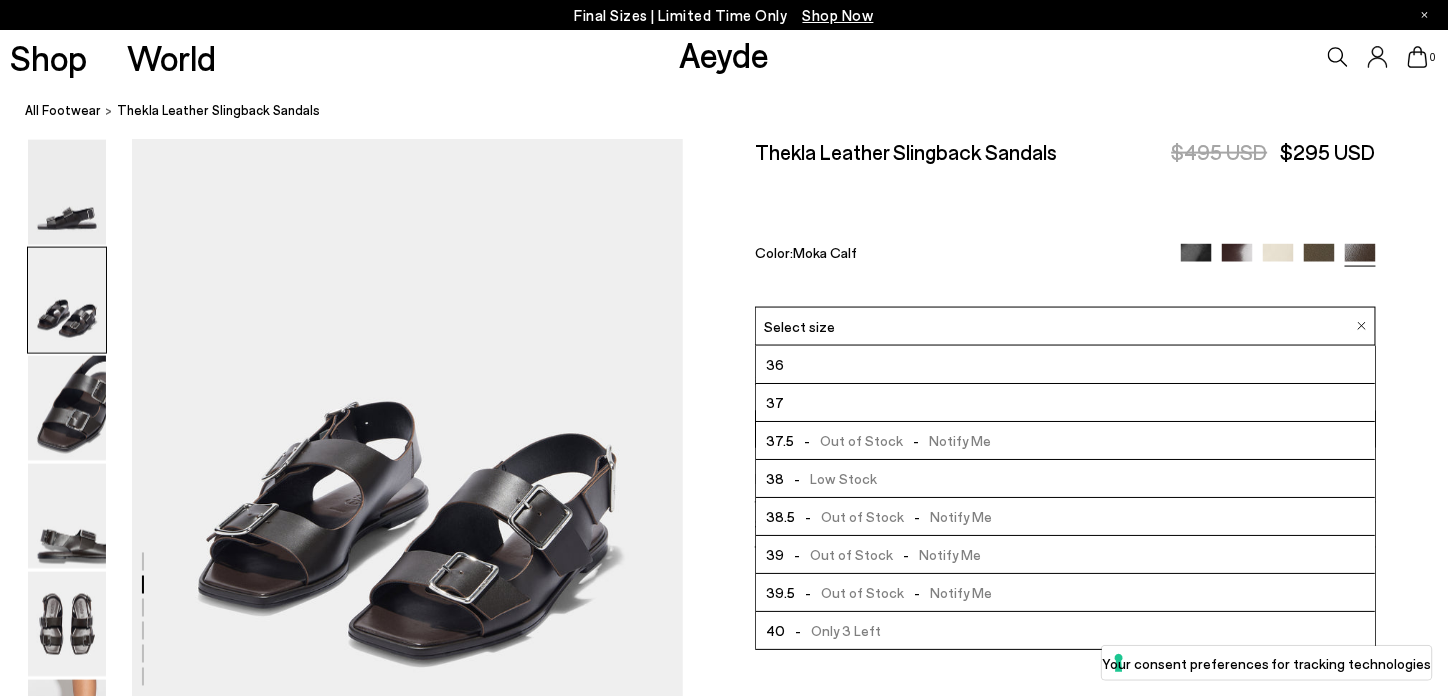click on "- Out of Stock - Notify Me" at bounding box center (893, 516) 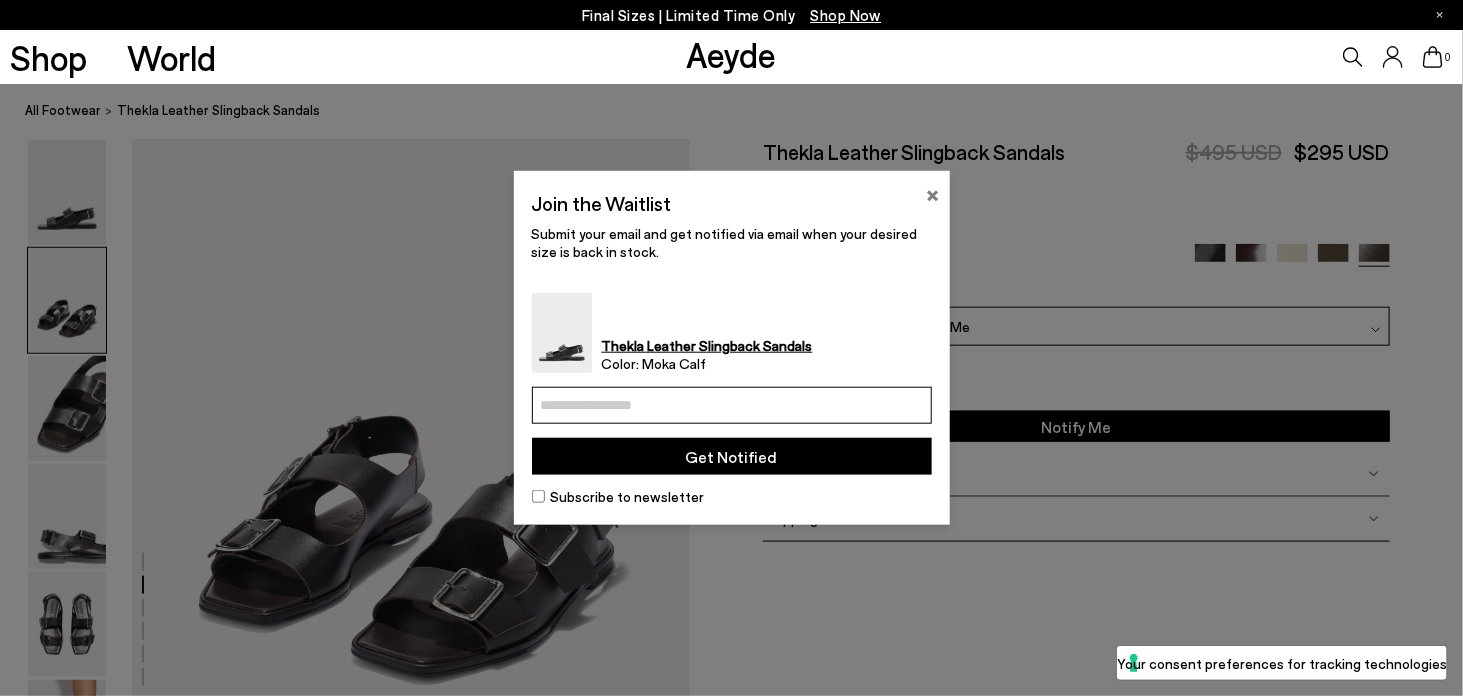 click on "×" at bounding box center [933, 193] 